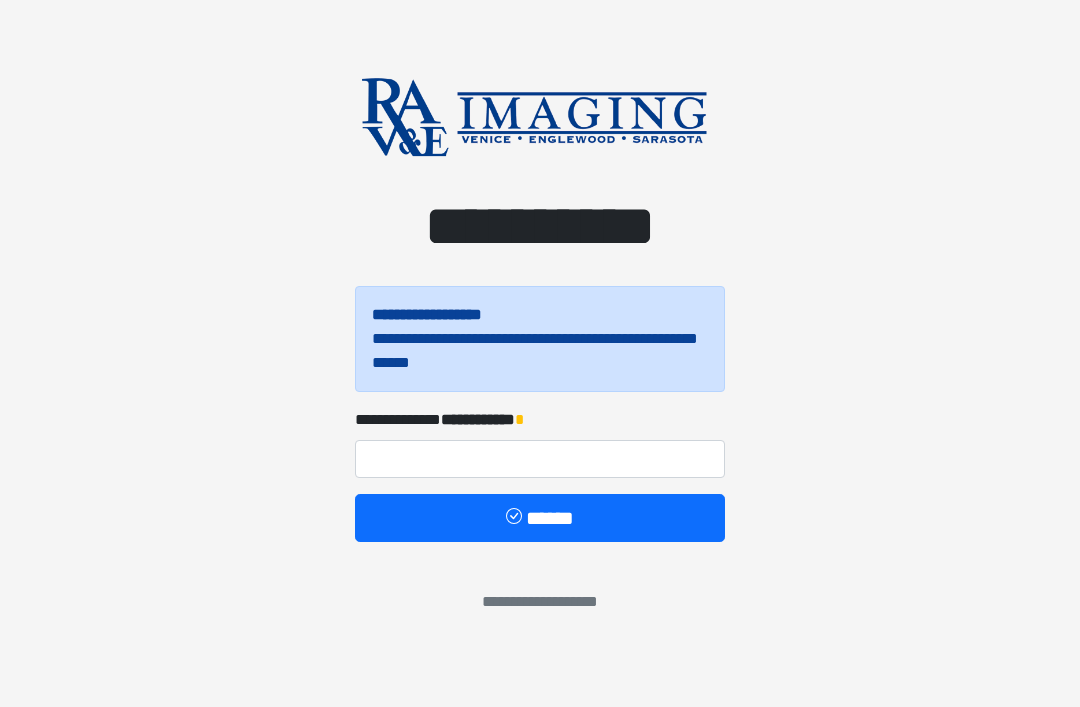 scroll, scrollTop: 0, scrollLeft: 0, axis: both 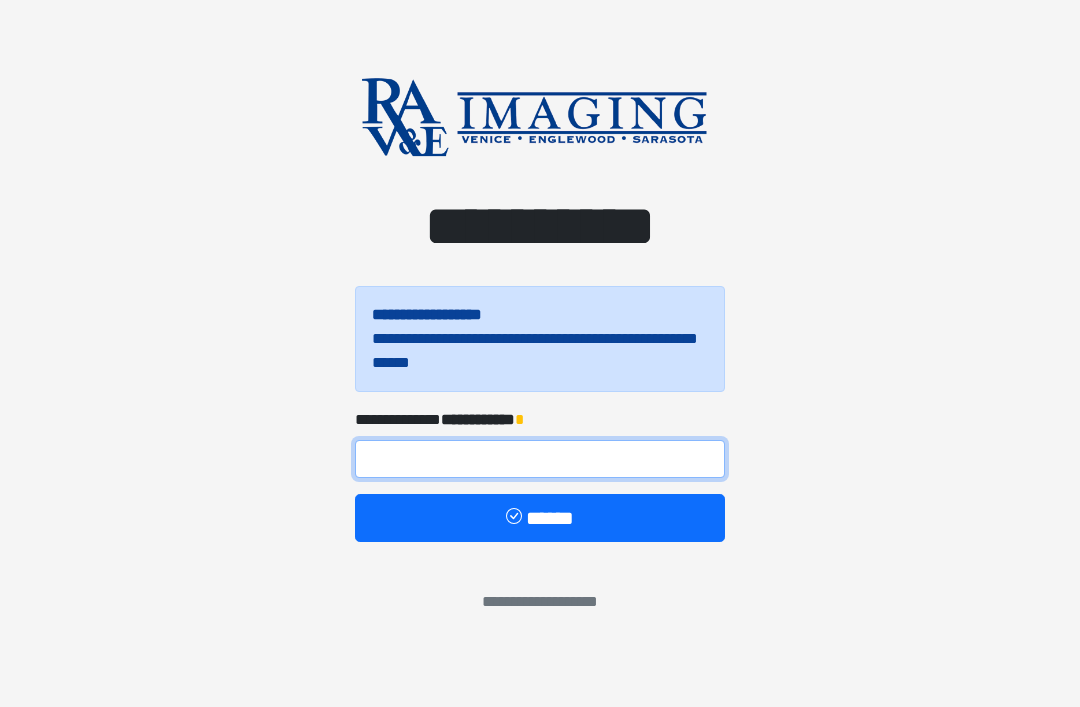 click at bounding box center [540, 459] 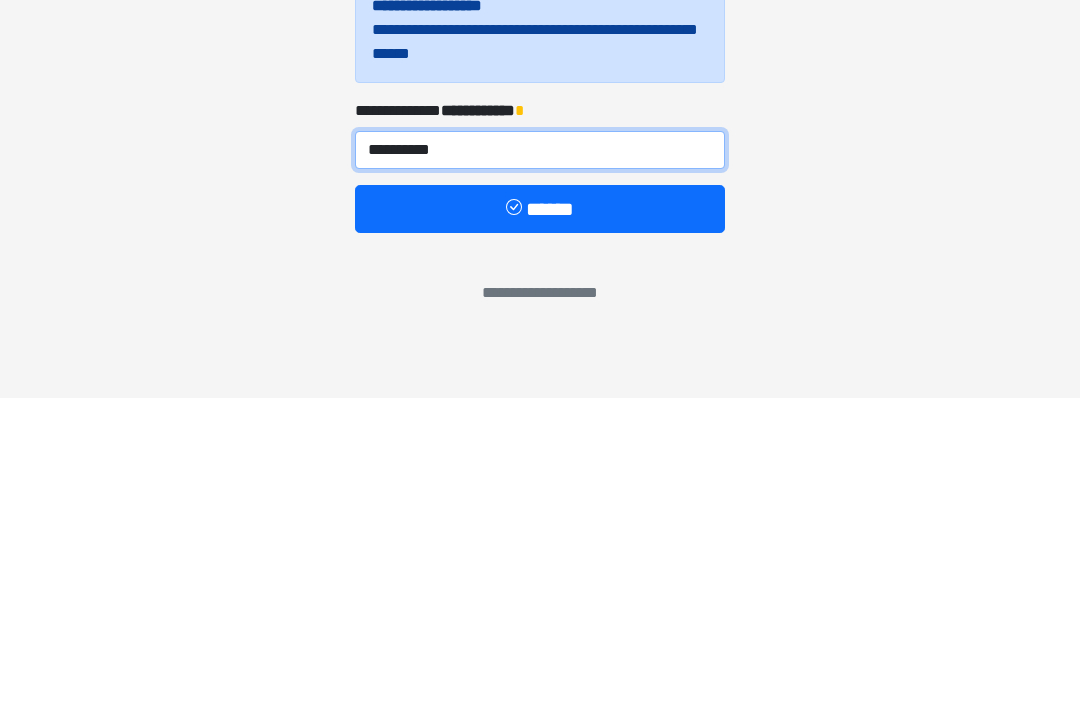 type on "**********" 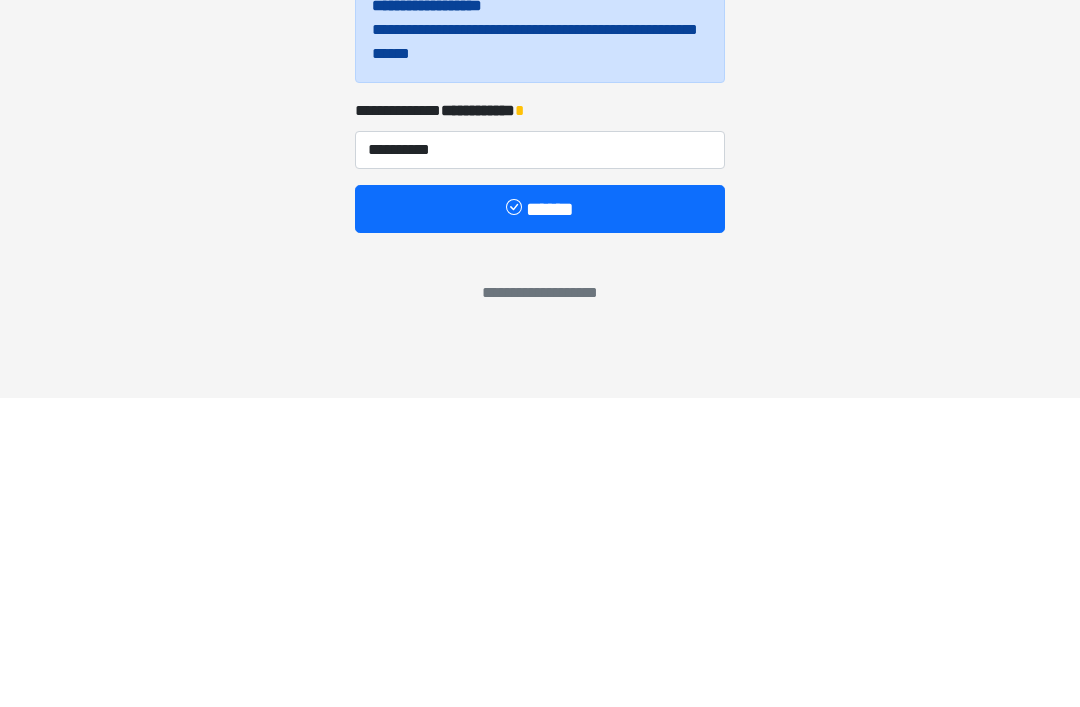 click on "******" at bounding box center (540, 518) 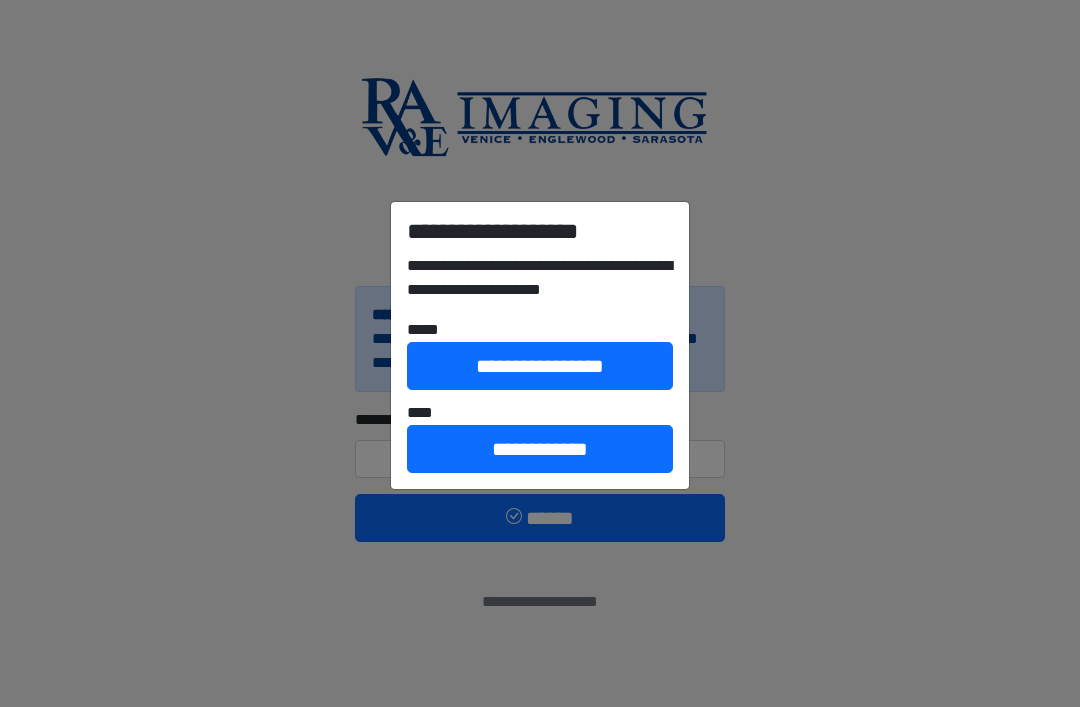 click on "**********" at bounding box center [540, 449] 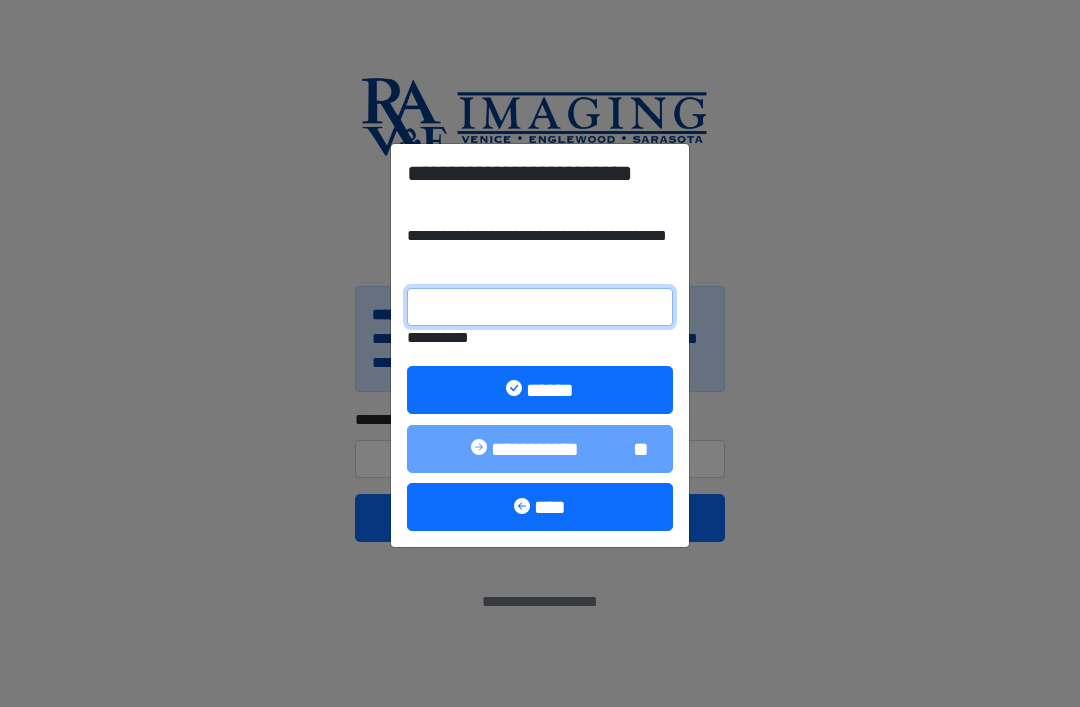 click on "**********" at bounding box center (540, 307) 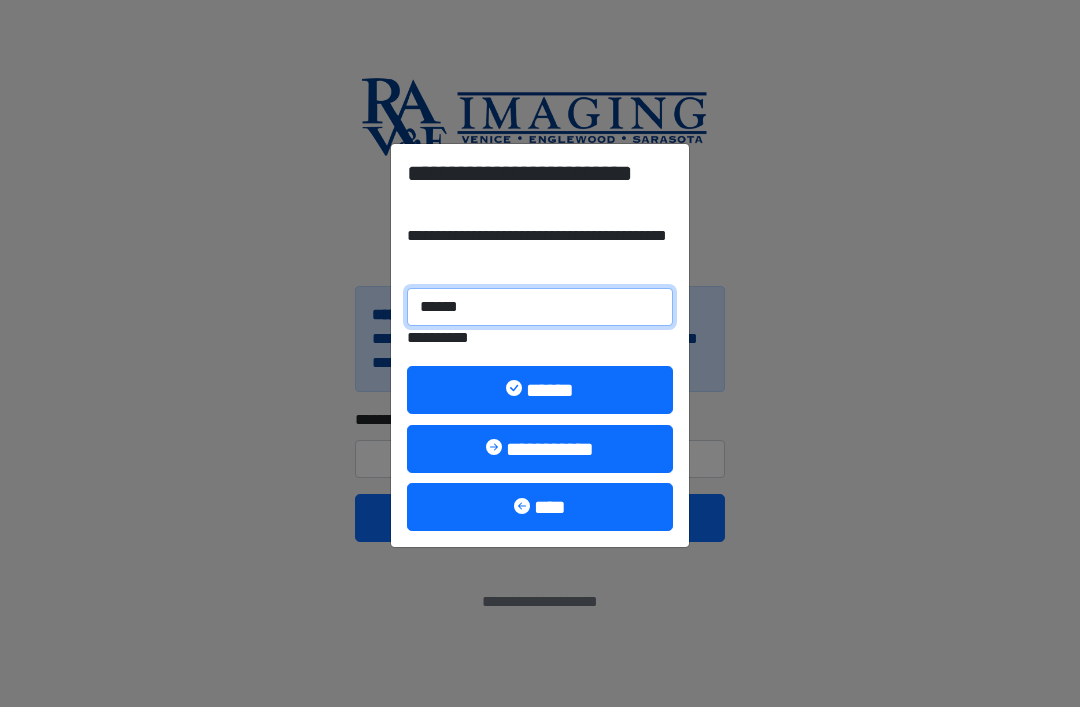 type on "******" 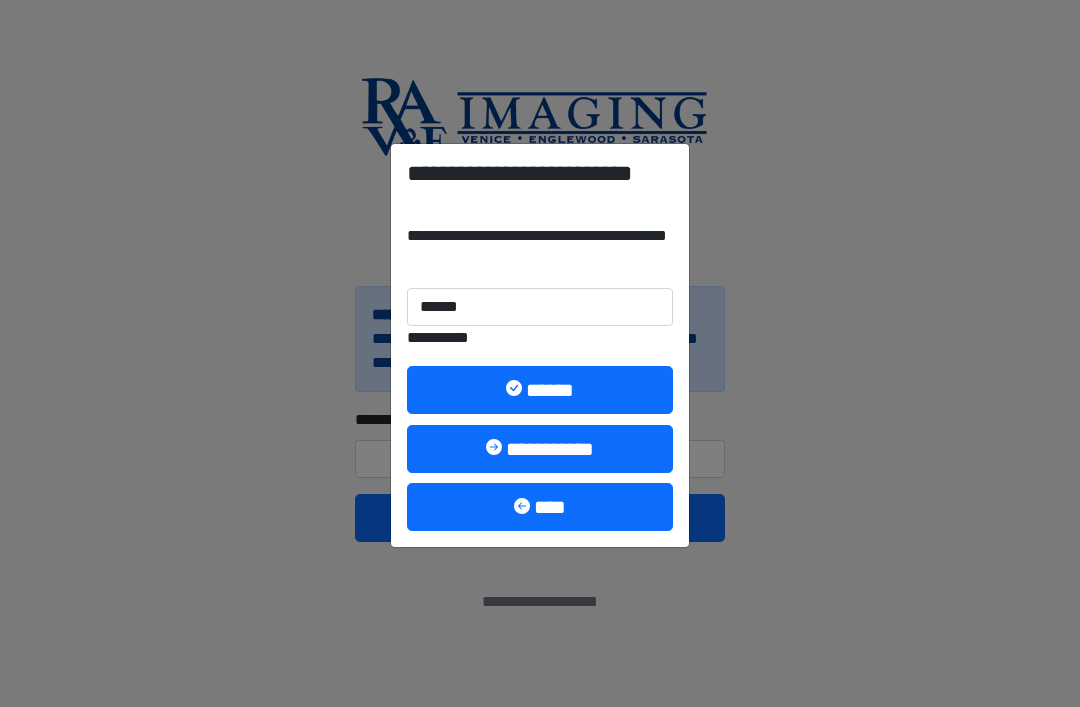 click on "******" at bounding box center (540, 390) 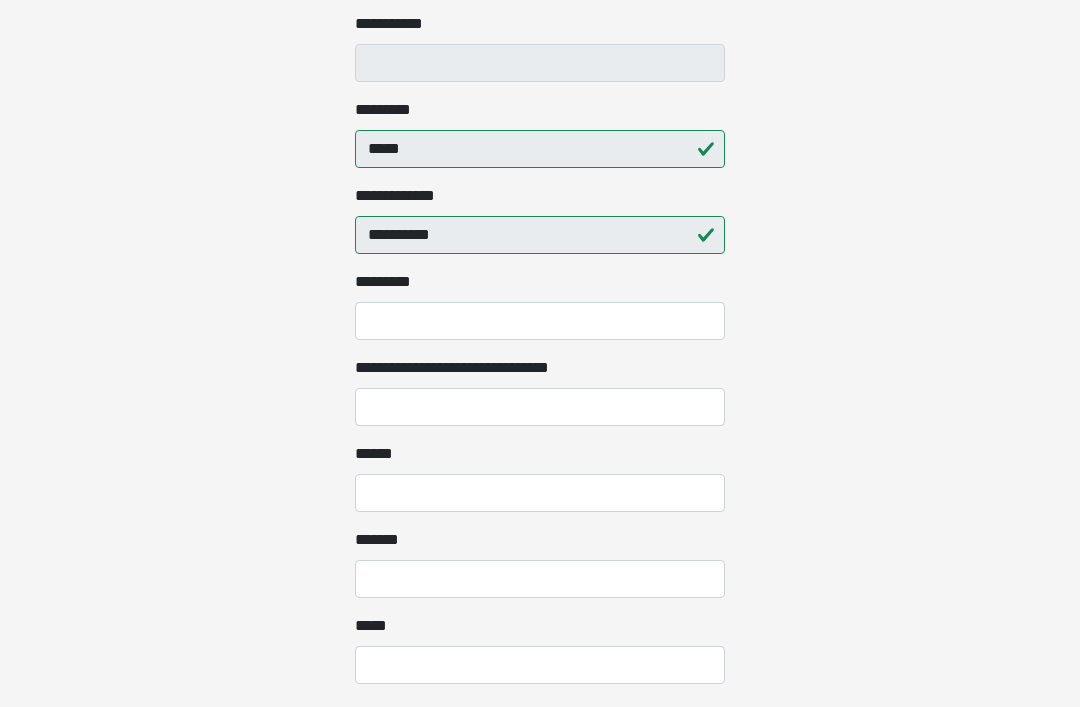 scroll, scrollTop: 674, scrollLeft: 0, axis: vertical 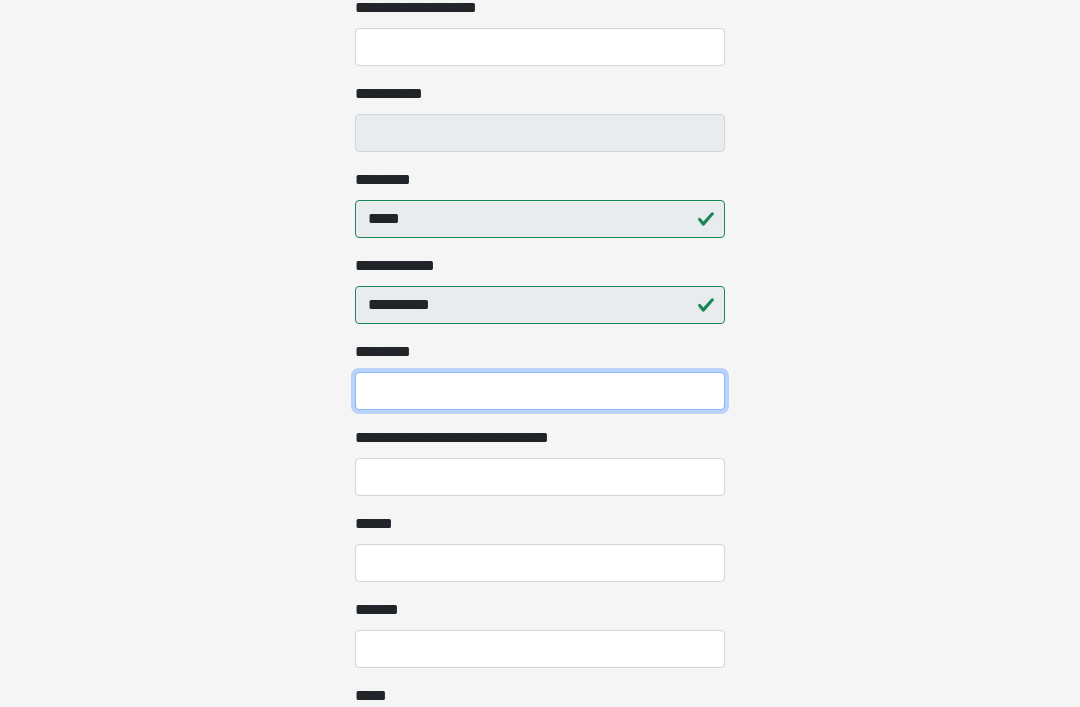 click on "******* *" at bounding box center [540, 392] 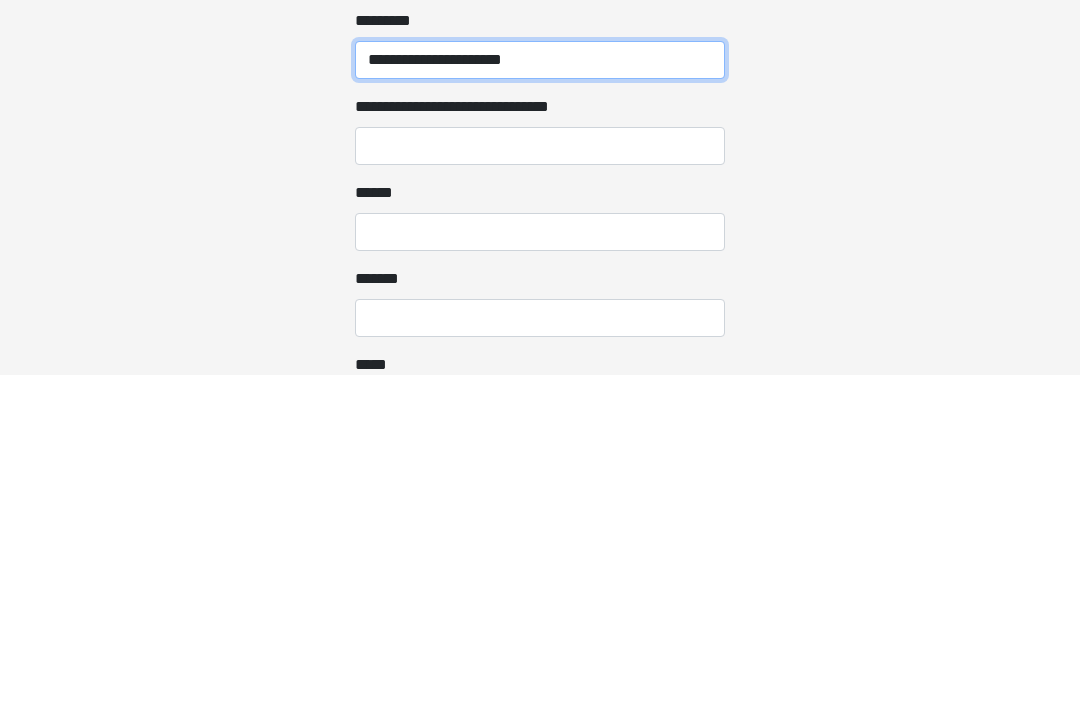 type on "**********" 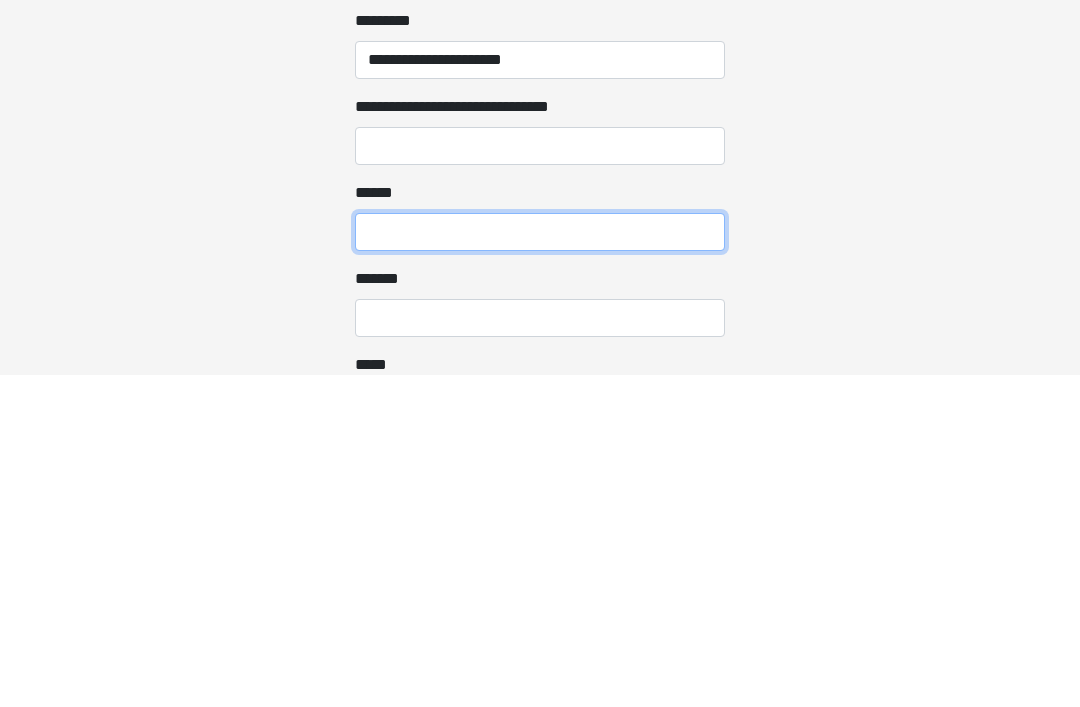 click on "**** *" at bounding box center (540, 564) 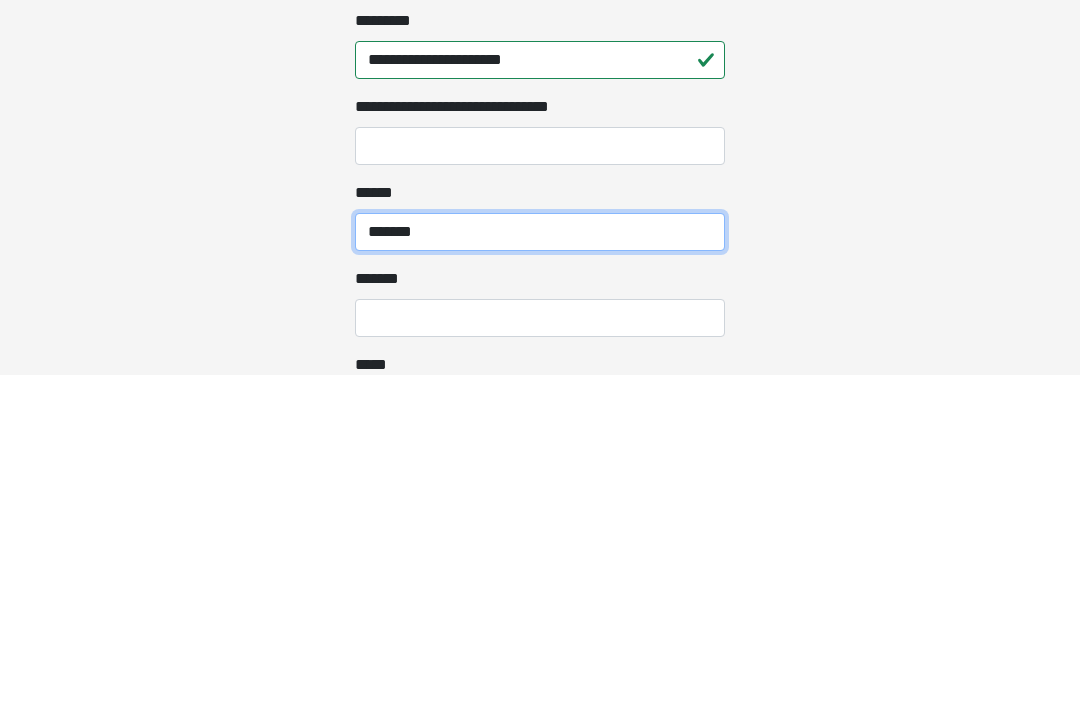 type on "******" 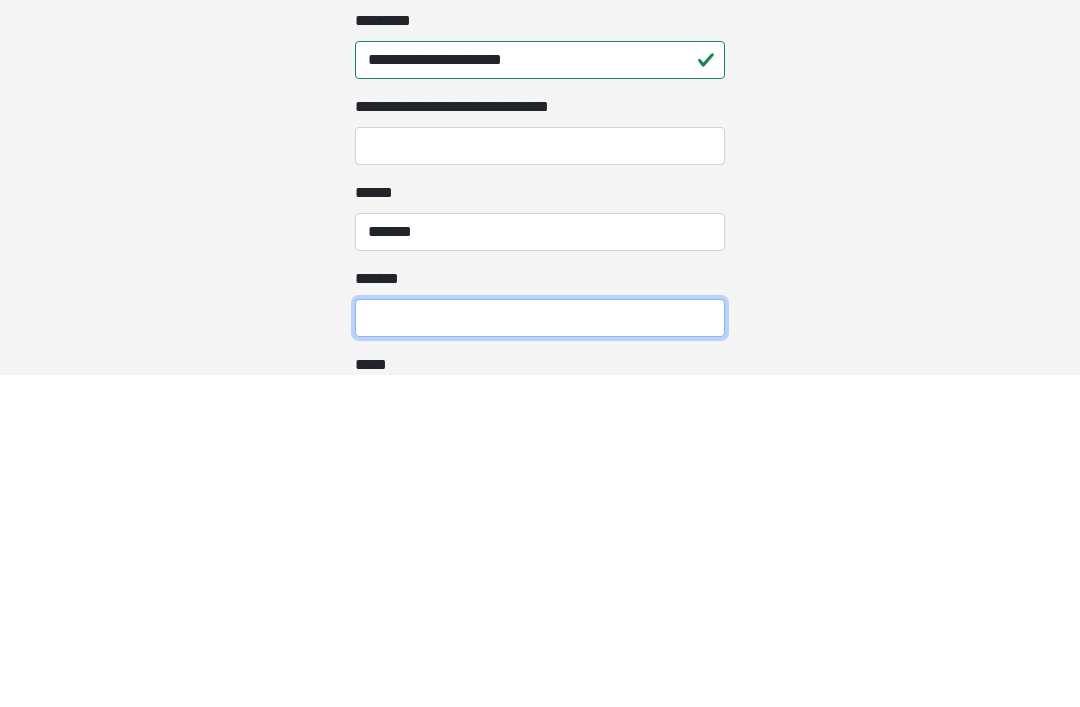 click on "[NAME] [NAME]" at bounding box center (540, 650) 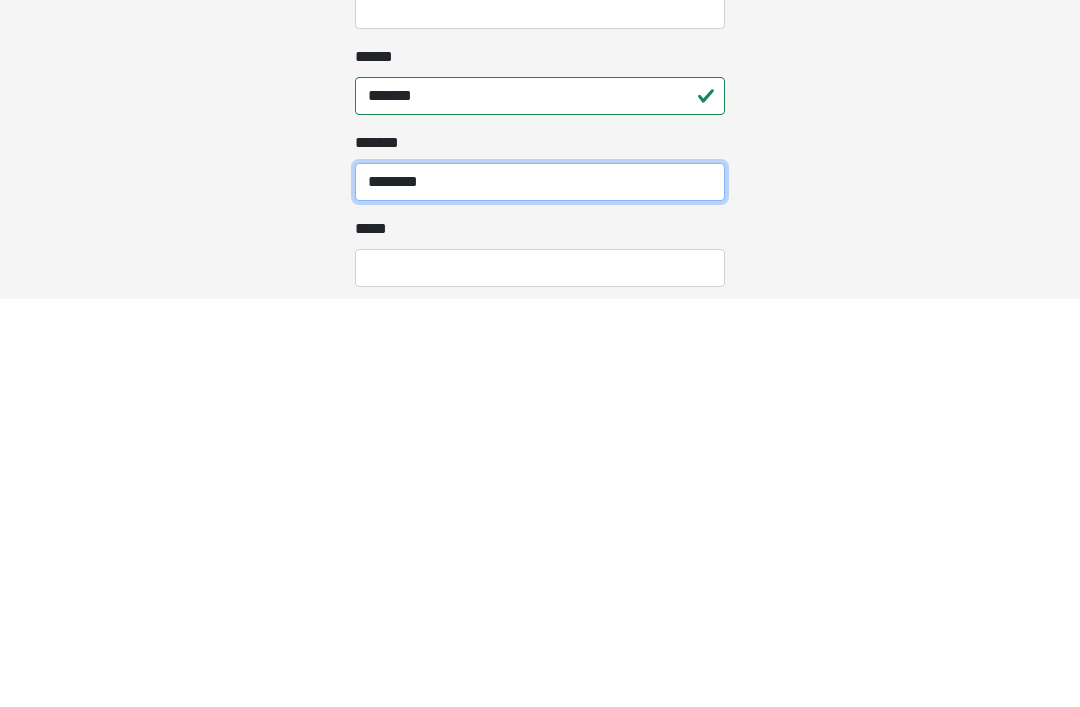 type on "*******" 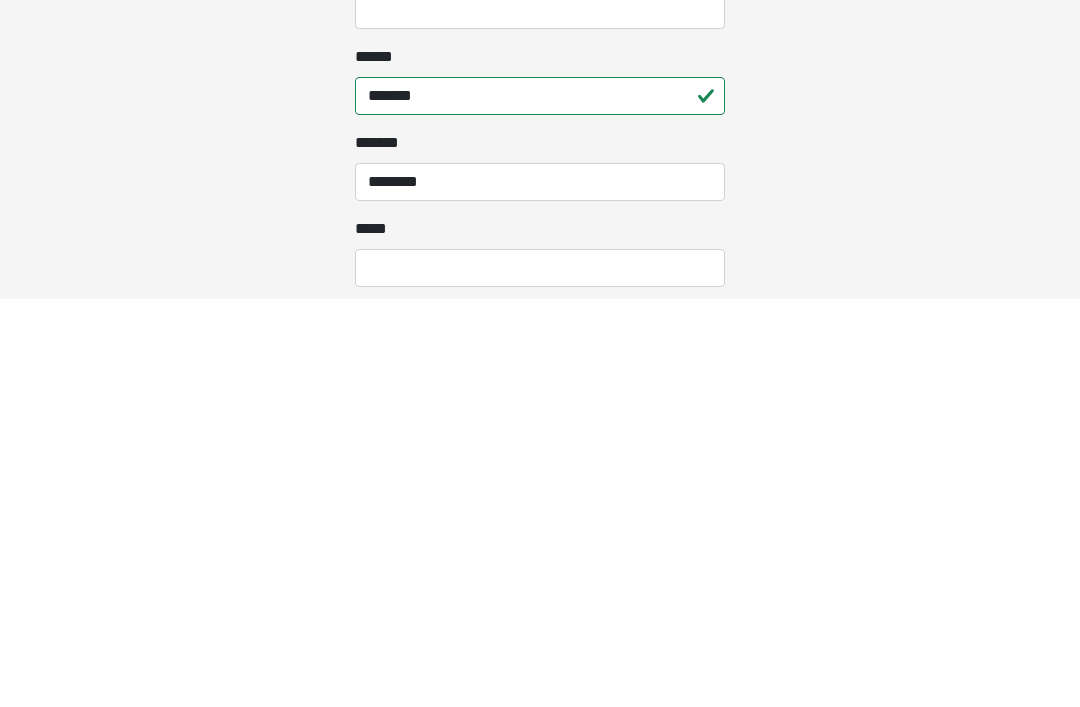 click on "*** *" at bounding box center (540, 676) 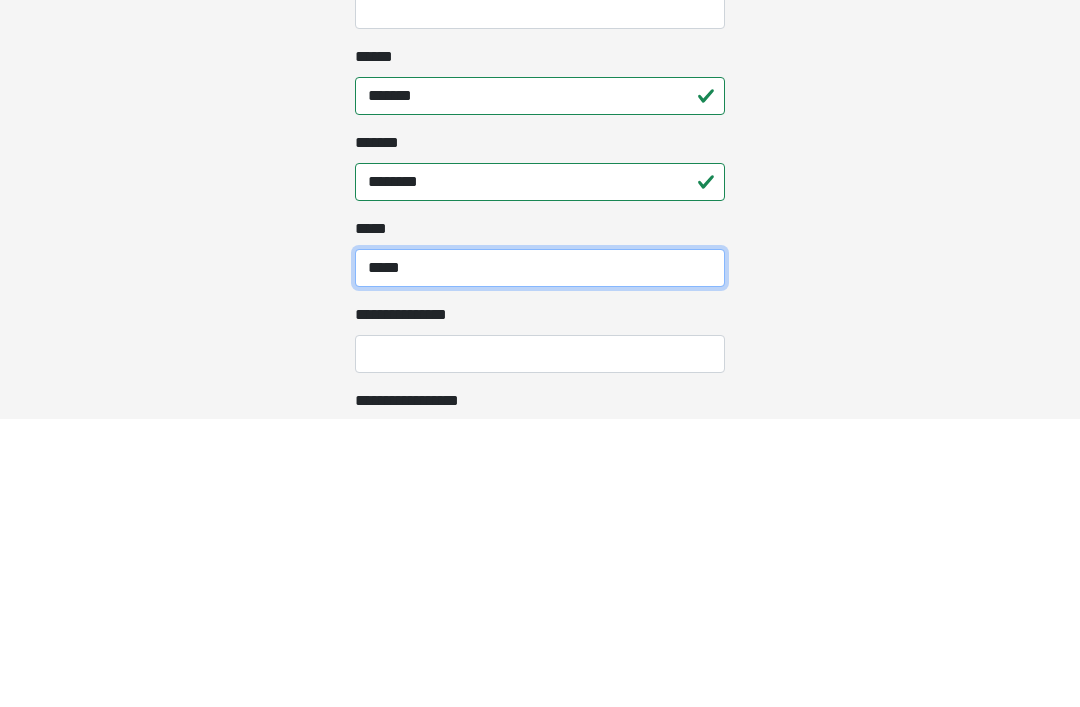 scroll, scrollTop: 791, scrollLeft: 0, axis: vertical 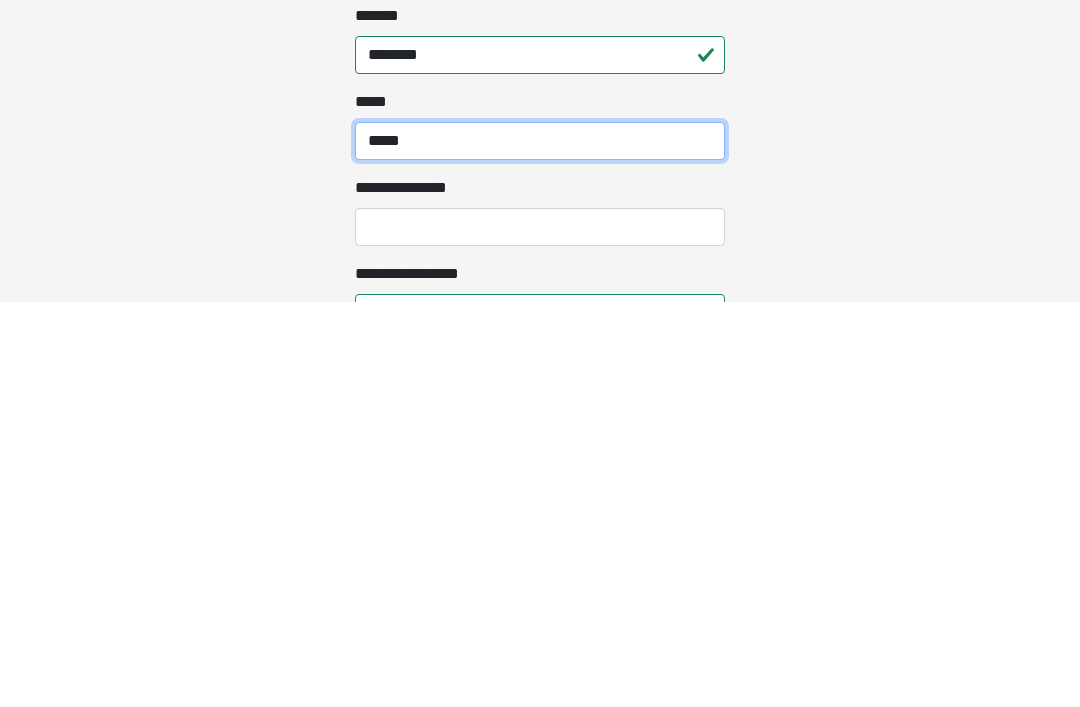 type on "*****" 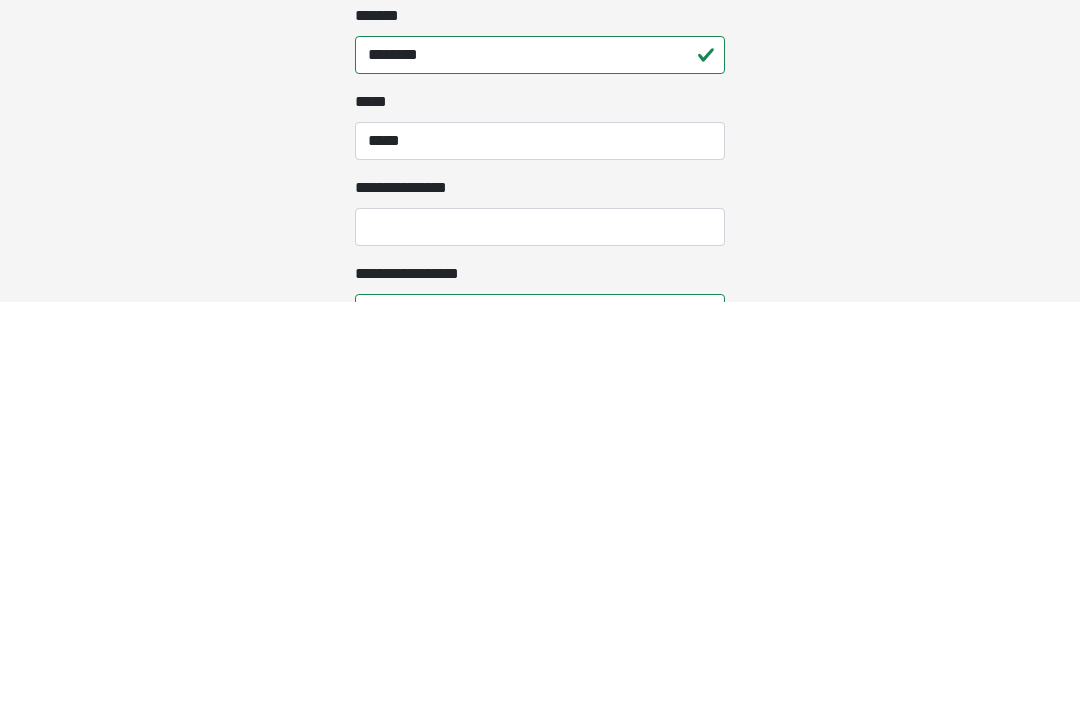 click on "**********" at bounding box center [540, 632] 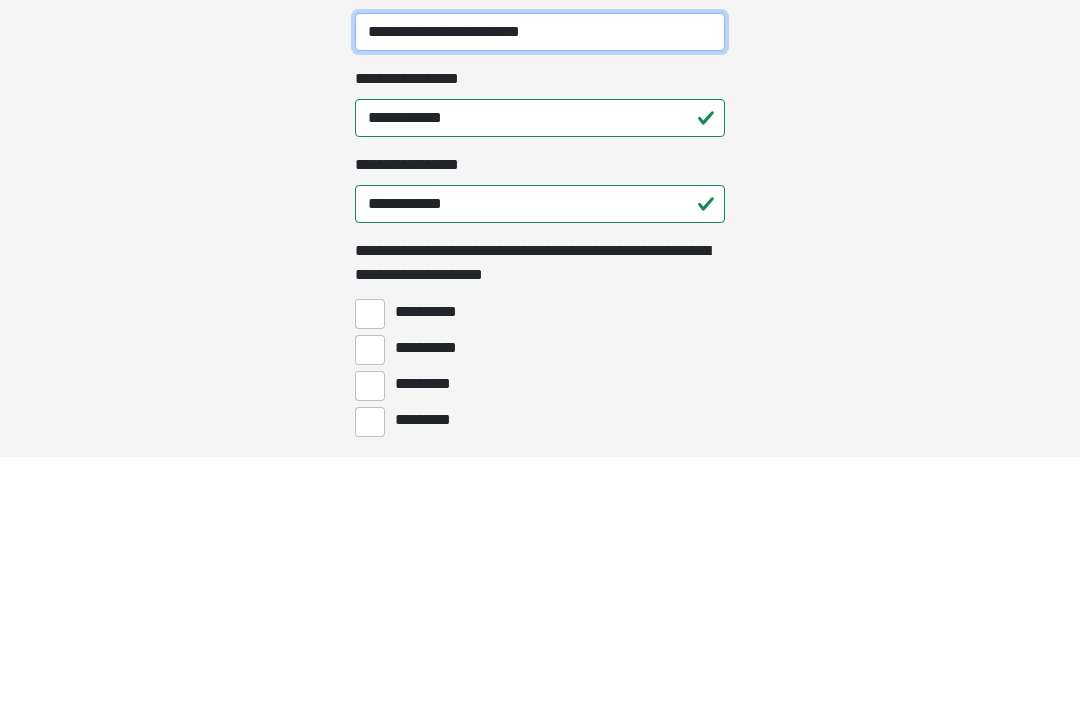 scroll, scrollTop: 1148, scrollLeft: 0, axis: vertical 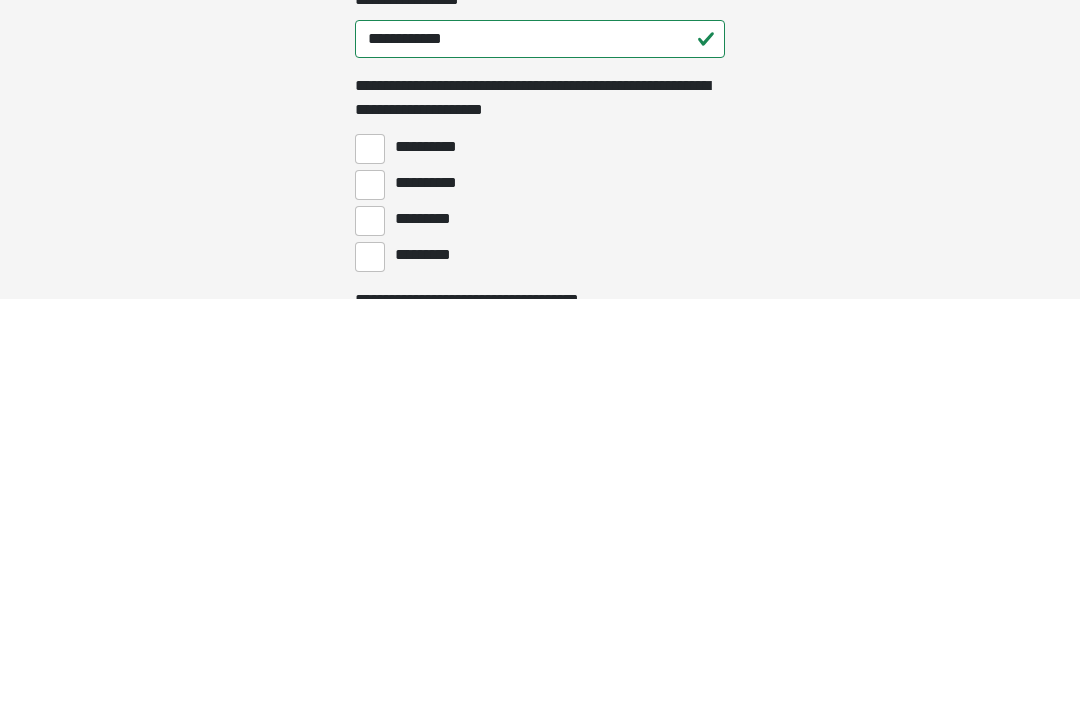 type on "**********" 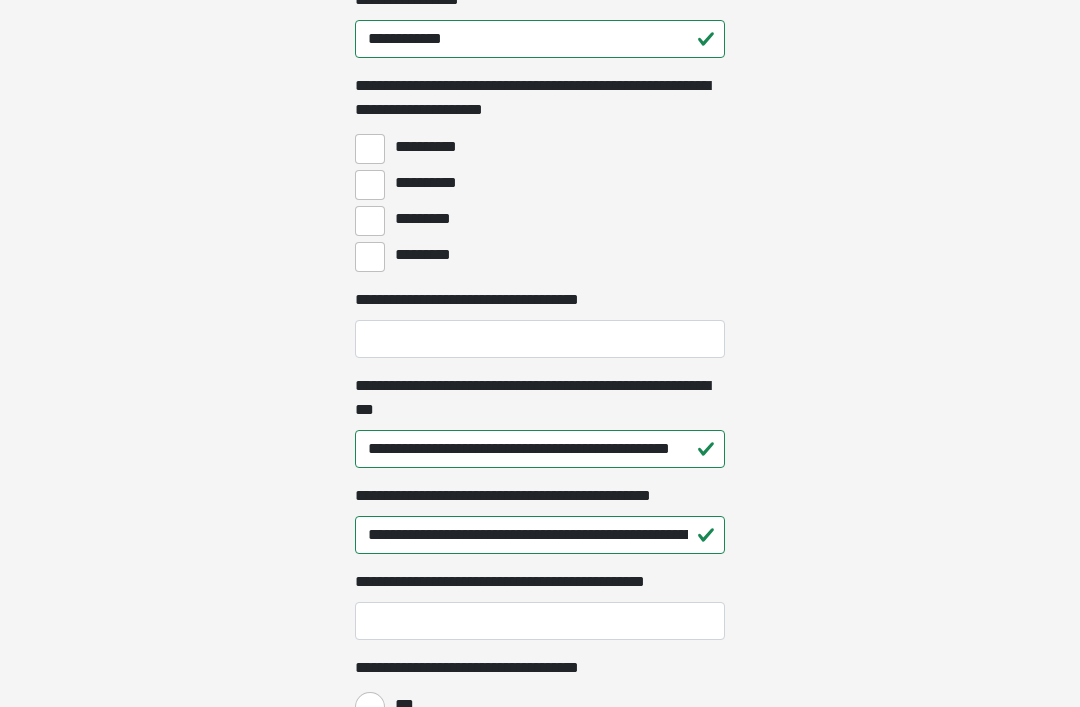 click on "**********" at bounding box center [370, 185] 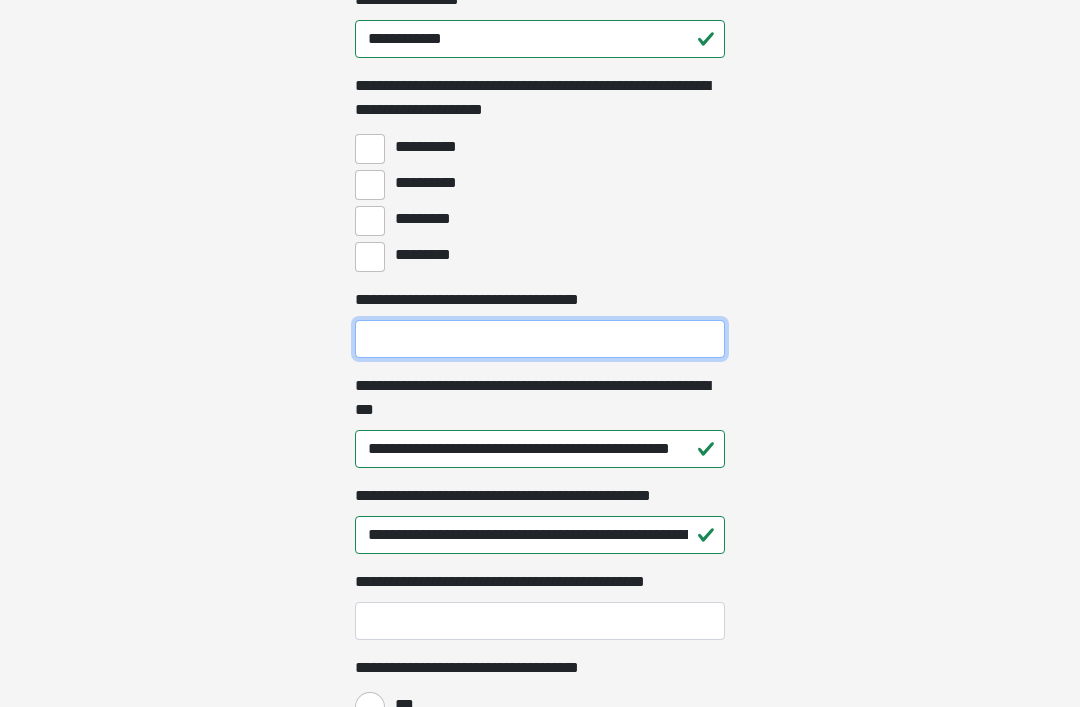 click on "**********" at bounding box center (540, 339) 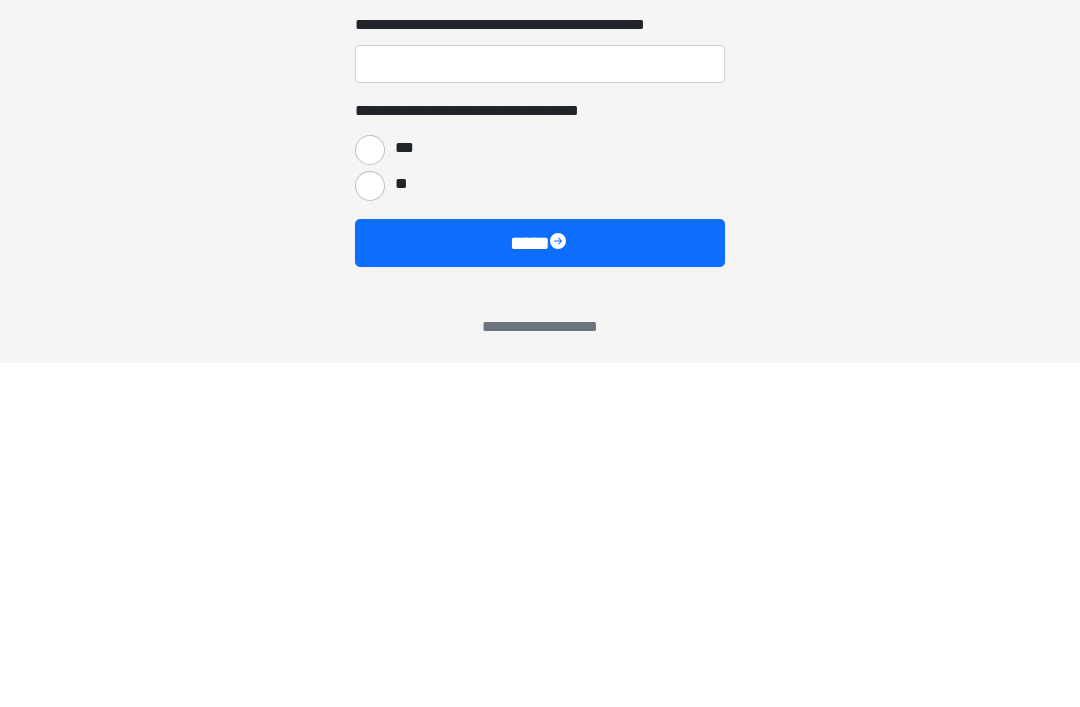 type on "**********" 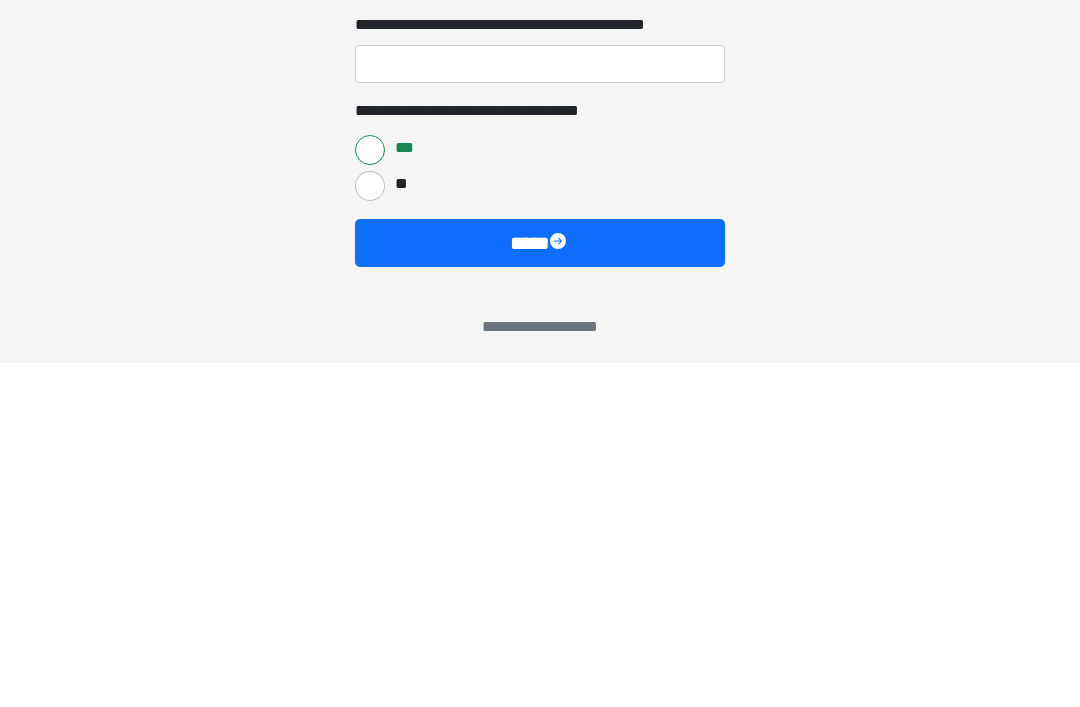 scroll, scrollTop: 1712, scrollLeft: 0, axis: vertical 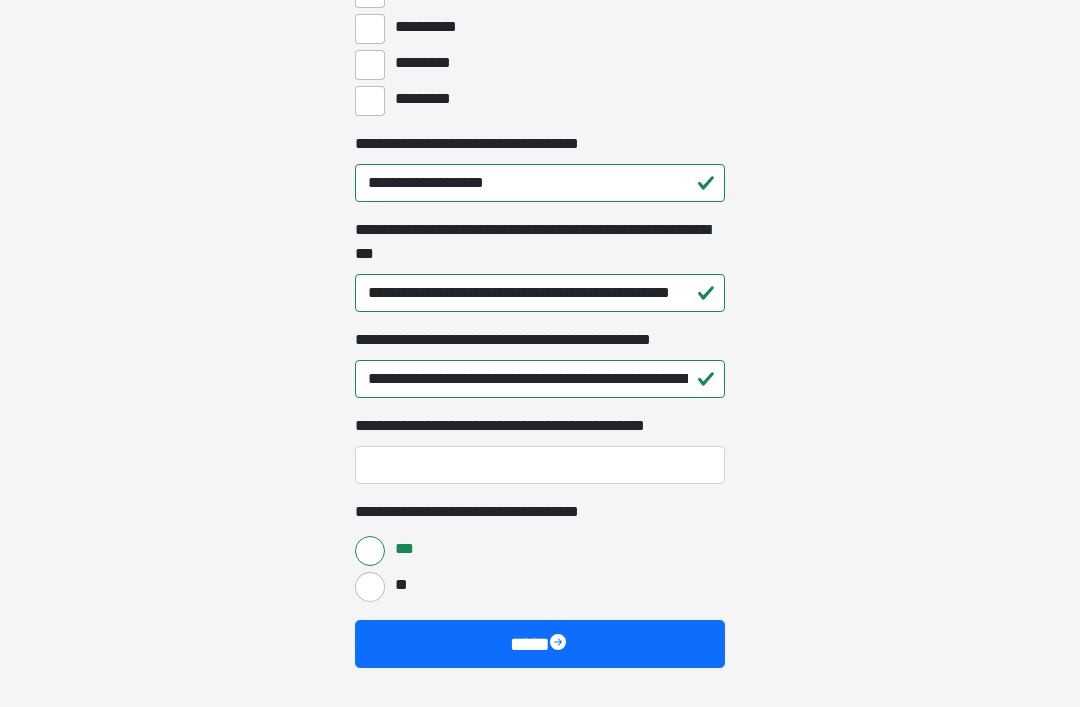 click on "****" at bounding box center (540, 644) 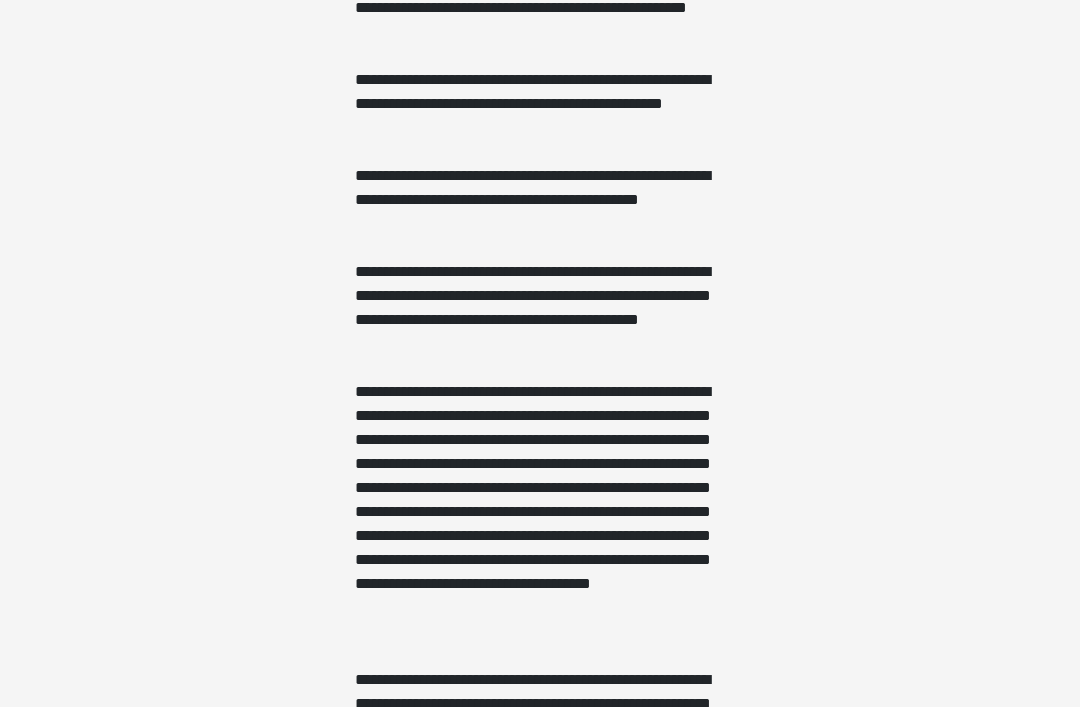 scroll, scrollTop: 0, scrollLeft: 0, axis: both 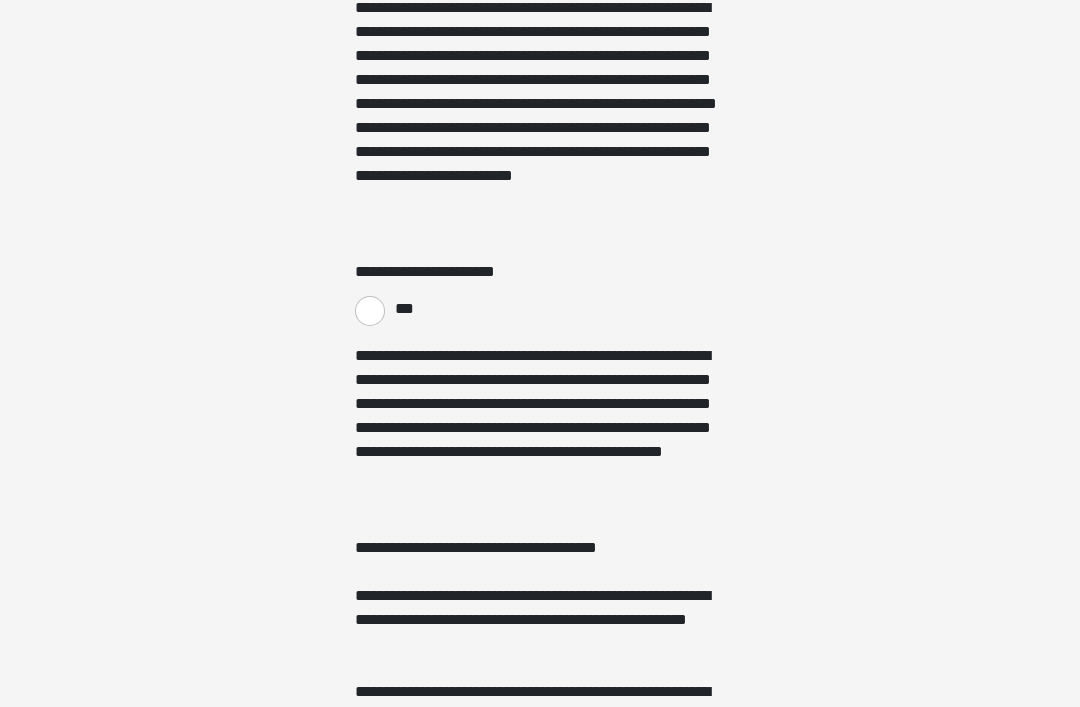 click on "***" at bounding box center (370, 312) 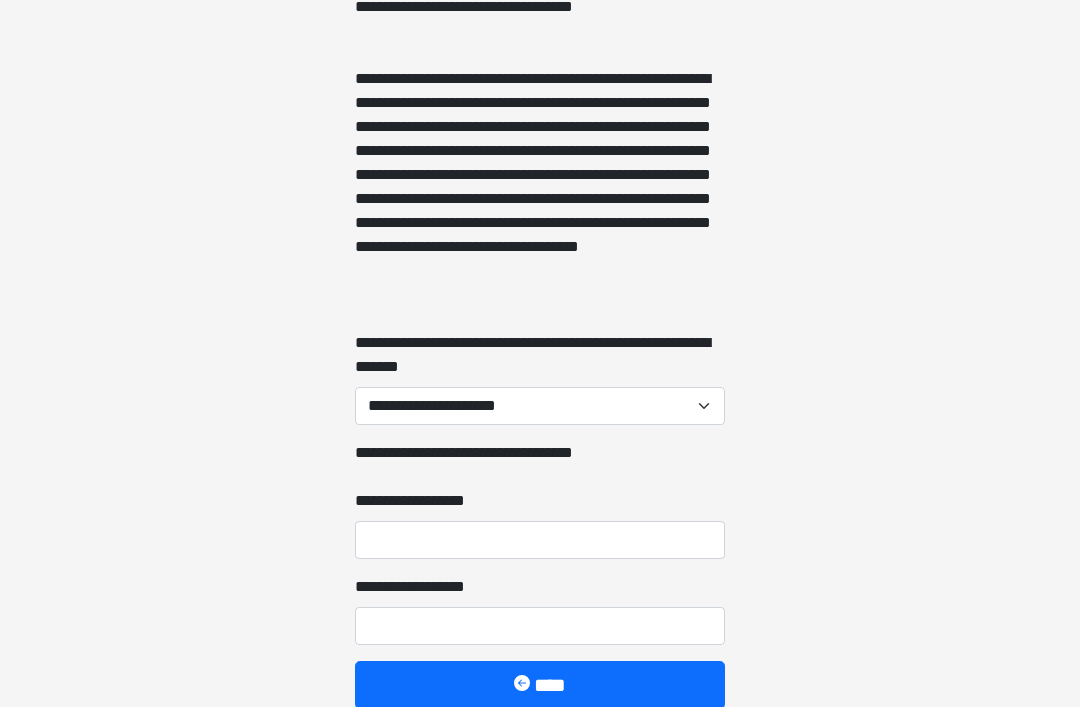 scroll, scrollTop: 1922, scrollLeft: 0, axis: vertical 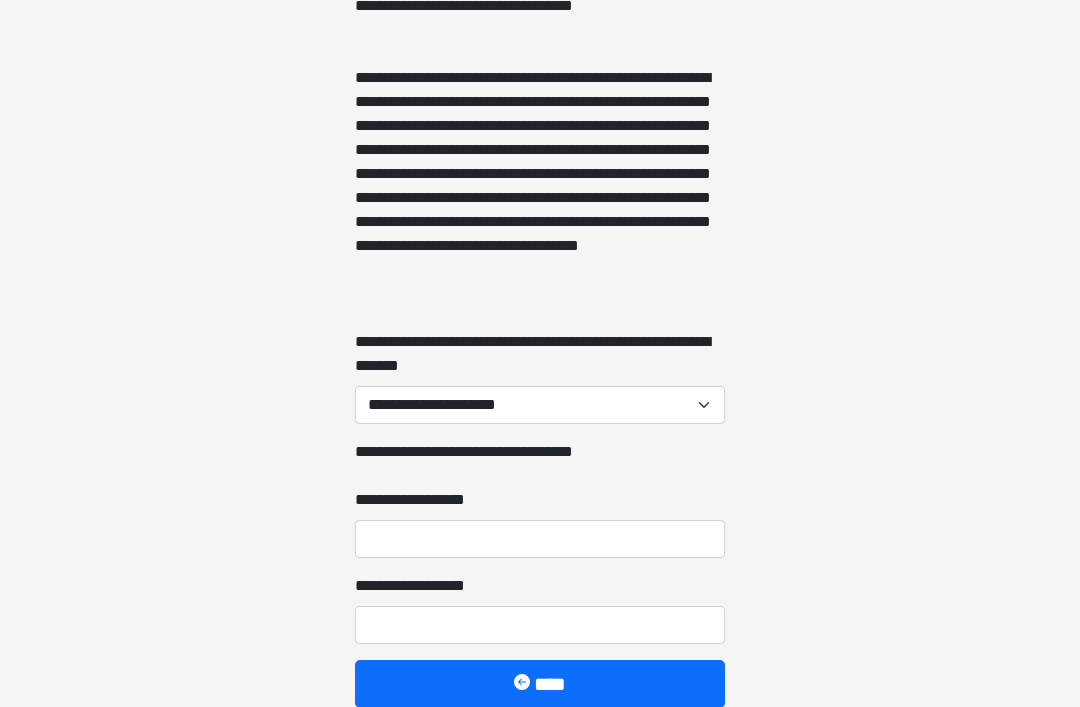 click on "**********" at bounding box center (540, 405) 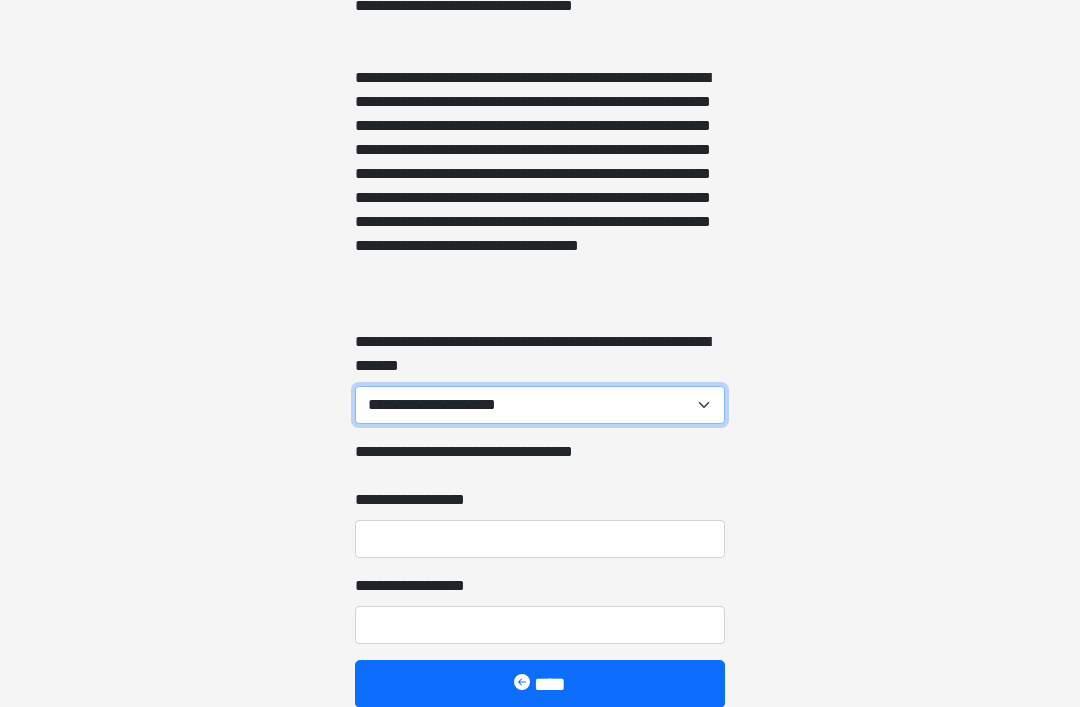 select on "***" 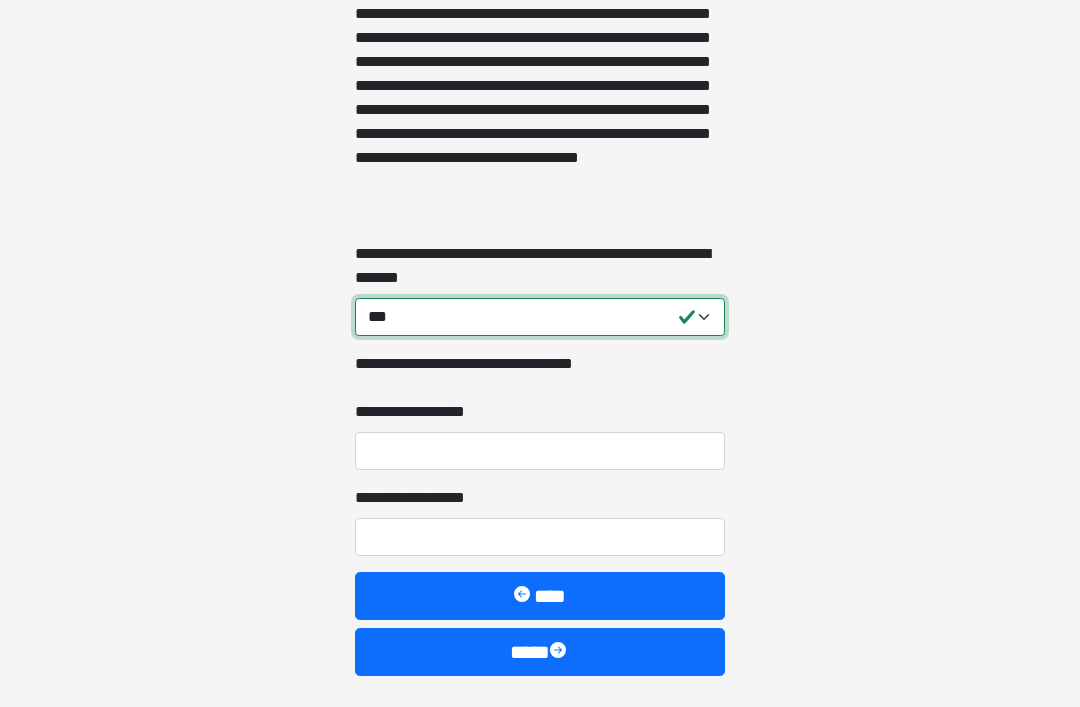 scroll, scrollTop: 2018, scrollLeft: 0, axis: vertical 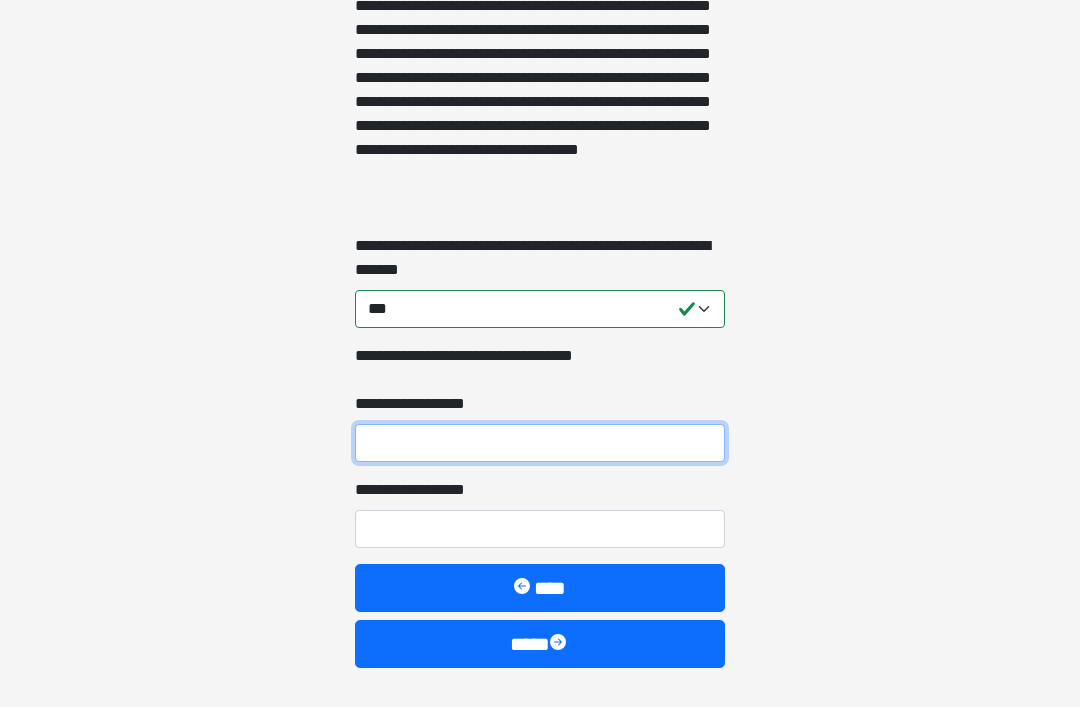 click on "**********" at bounding box center (540, 443) 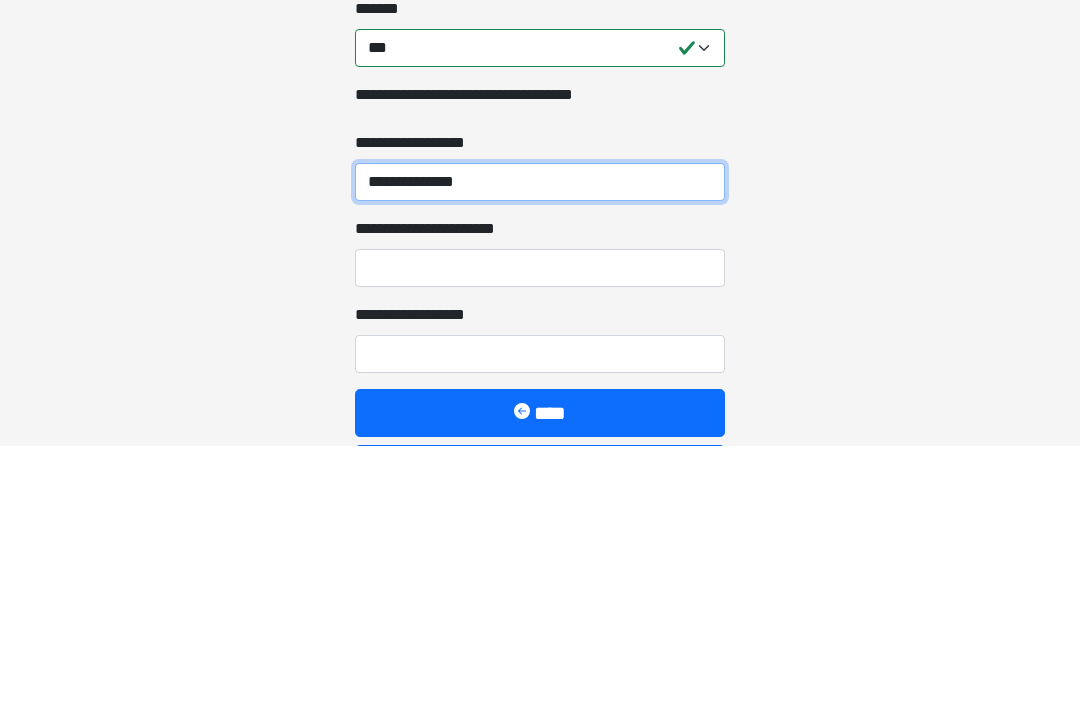 type on "**********" 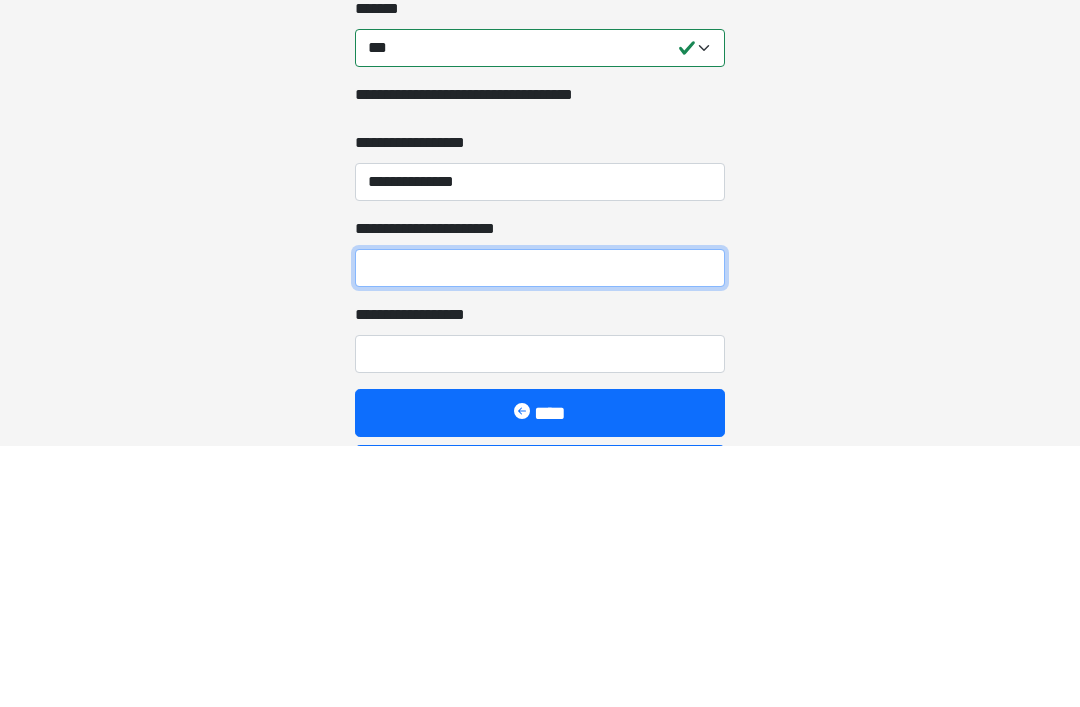 click on "**********" at bounding box center [540, 529] 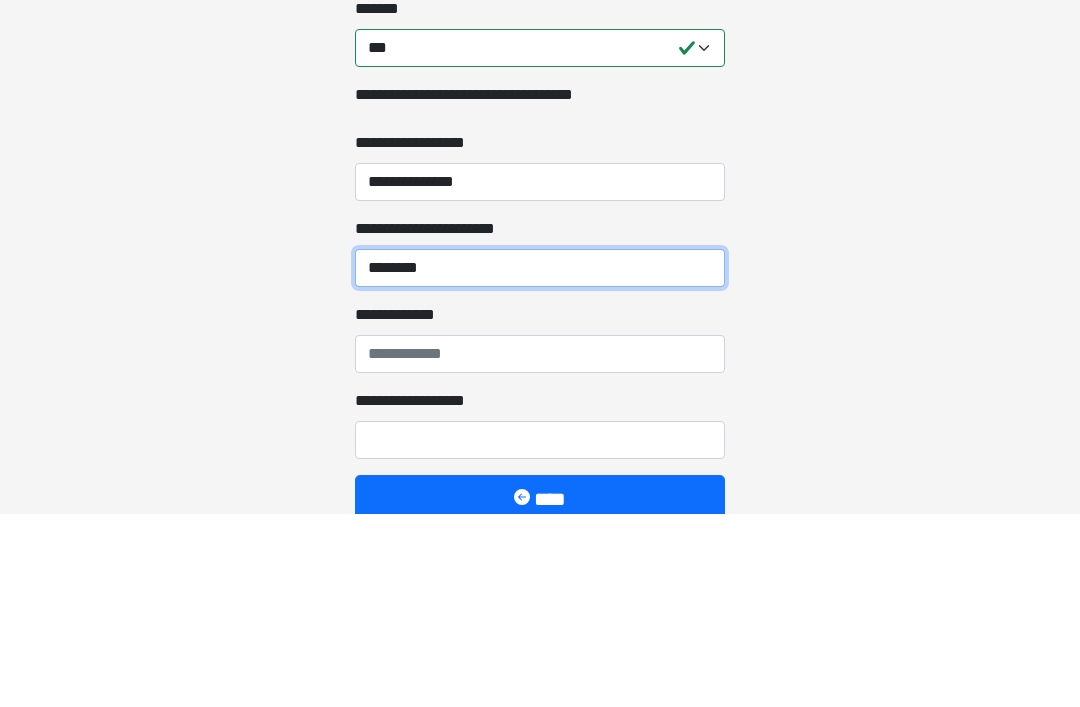 scroll, scrollTop: 2088, scrollLeft: 0, axis: vertical 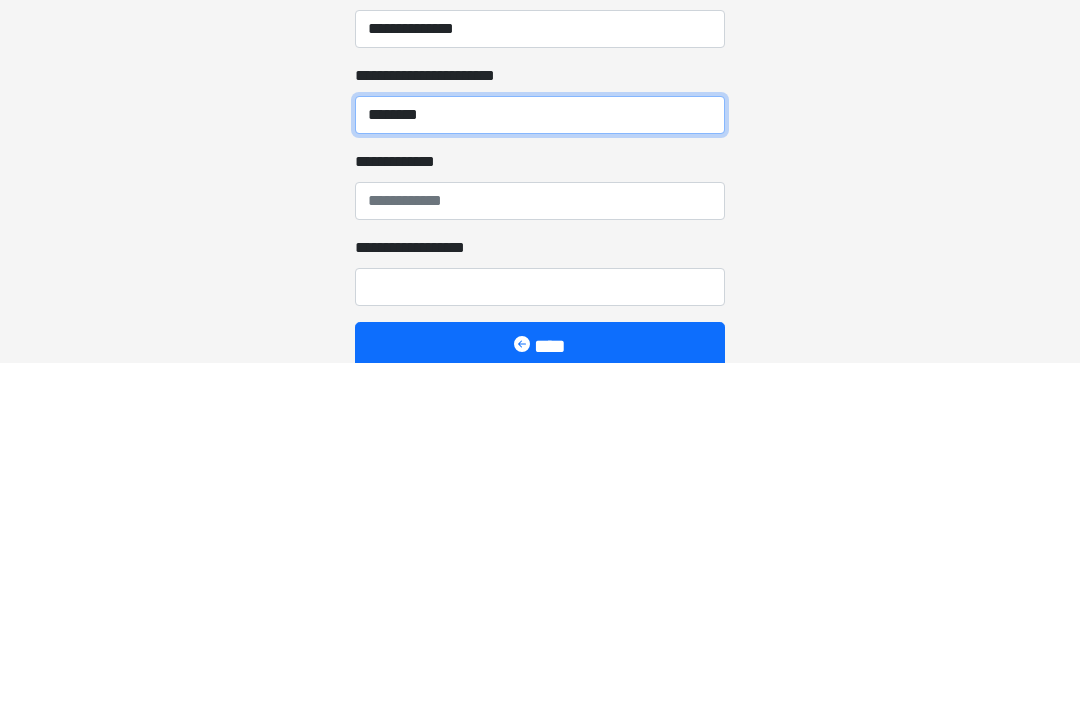 type on "********" 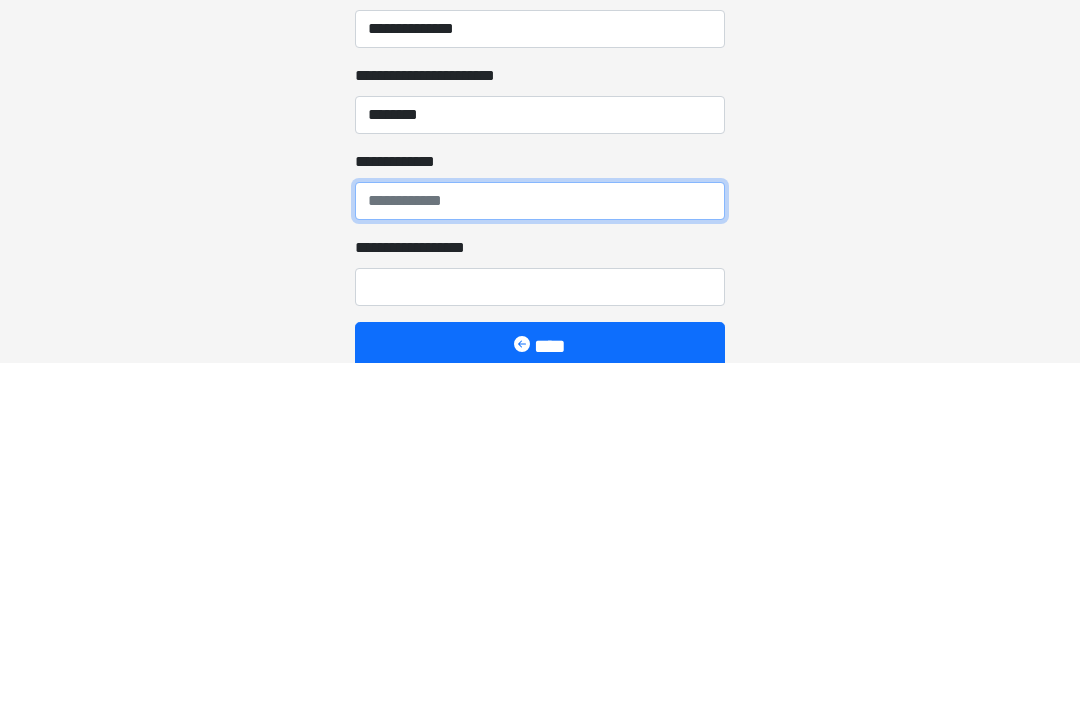click on "**********" at bounding box center [540, 545] 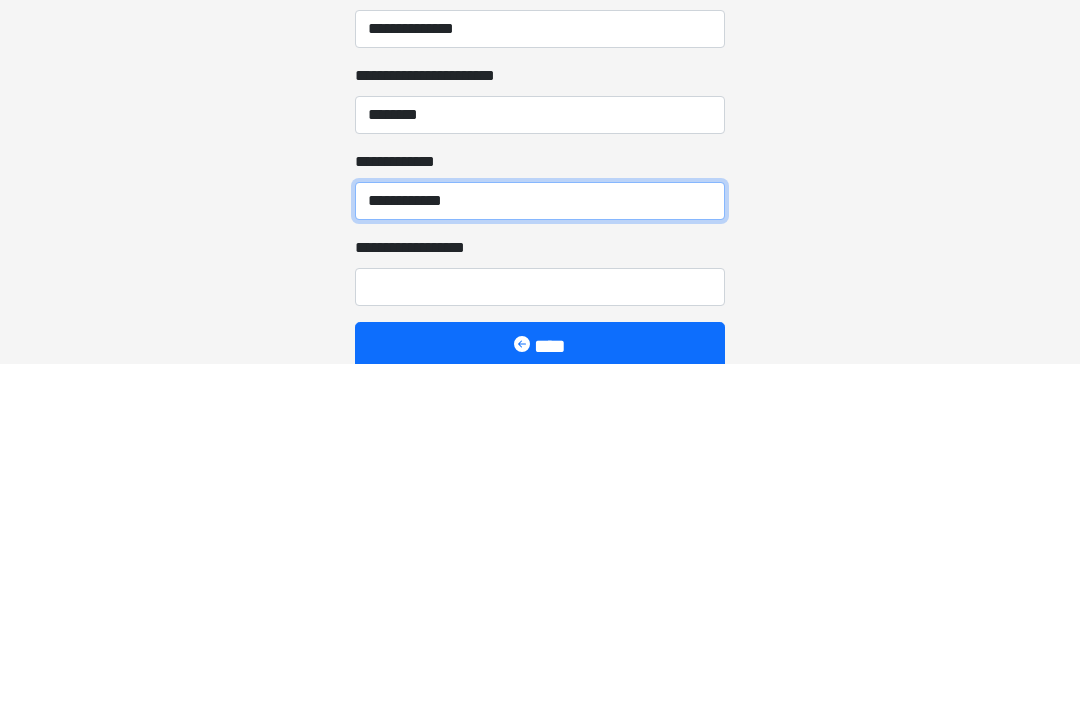 type on "**********" 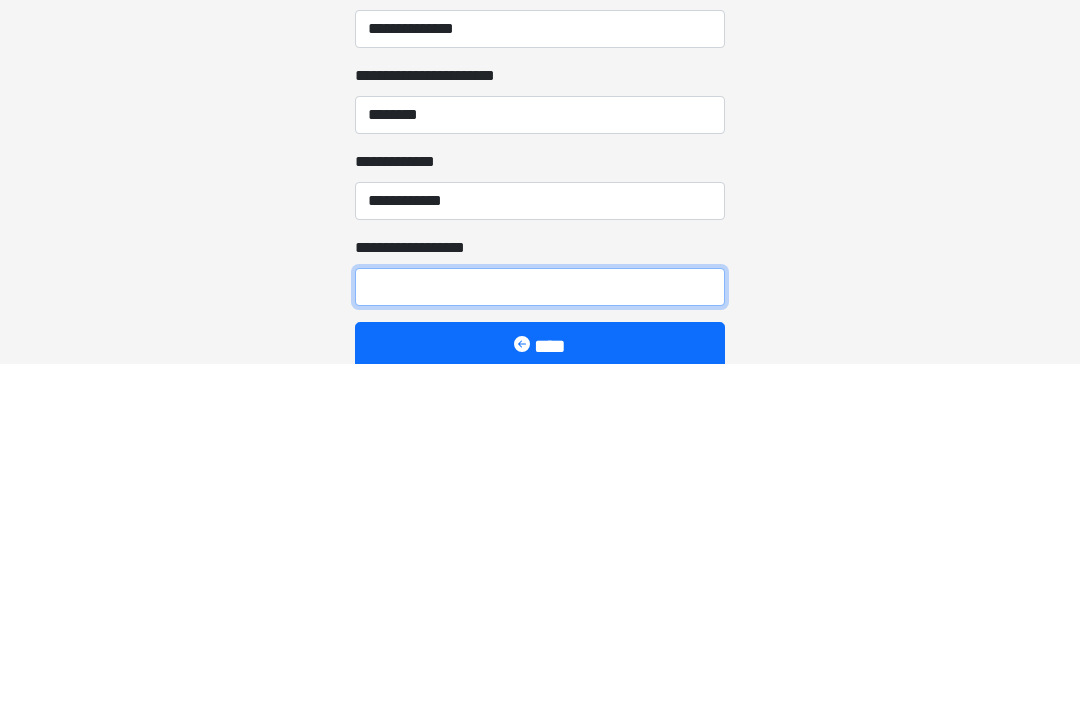 click on "**********" at bounding box center (540, 631) 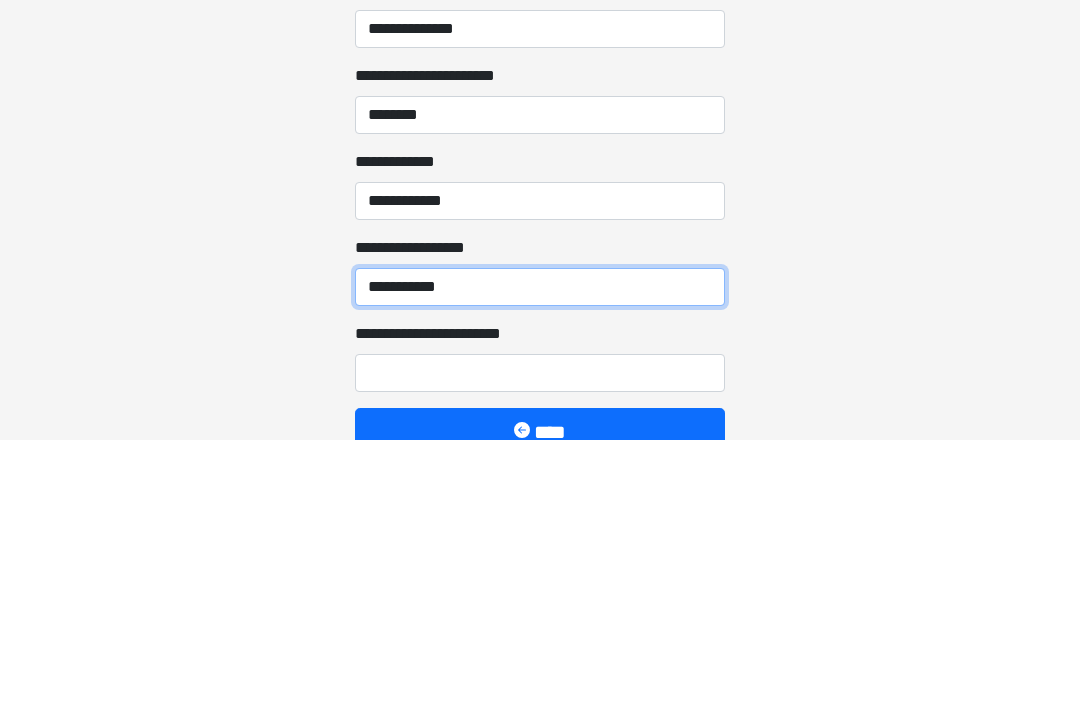 scroll, scrollTop: 2184, scrollLeft: 0, axis: vertical 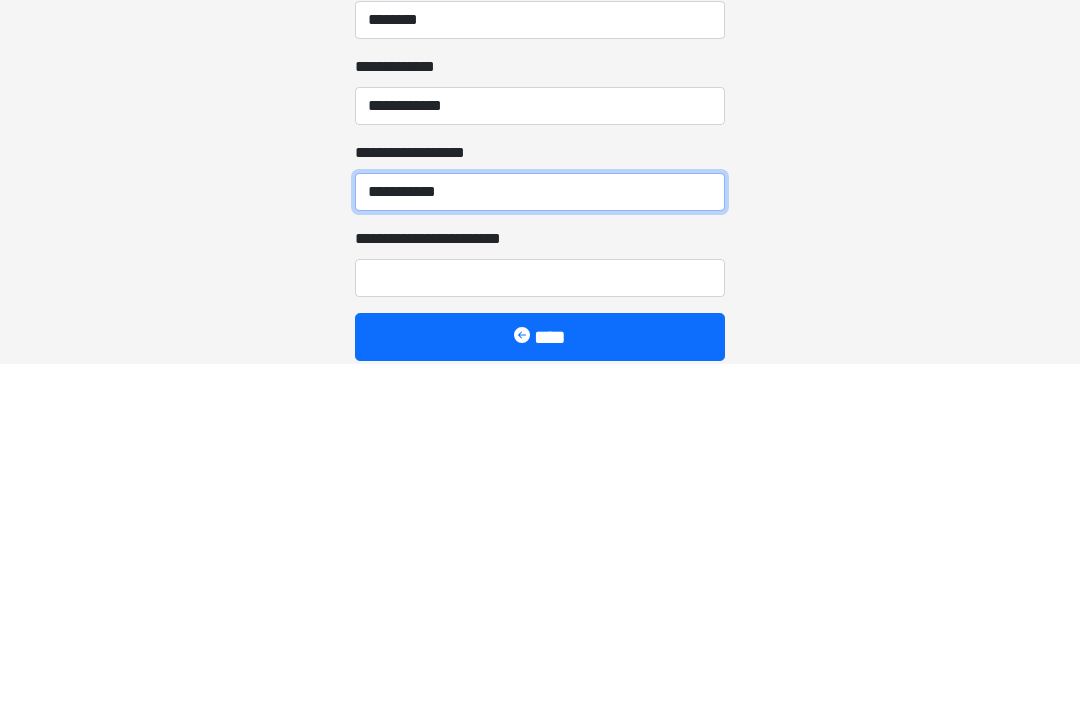 type on "**********" 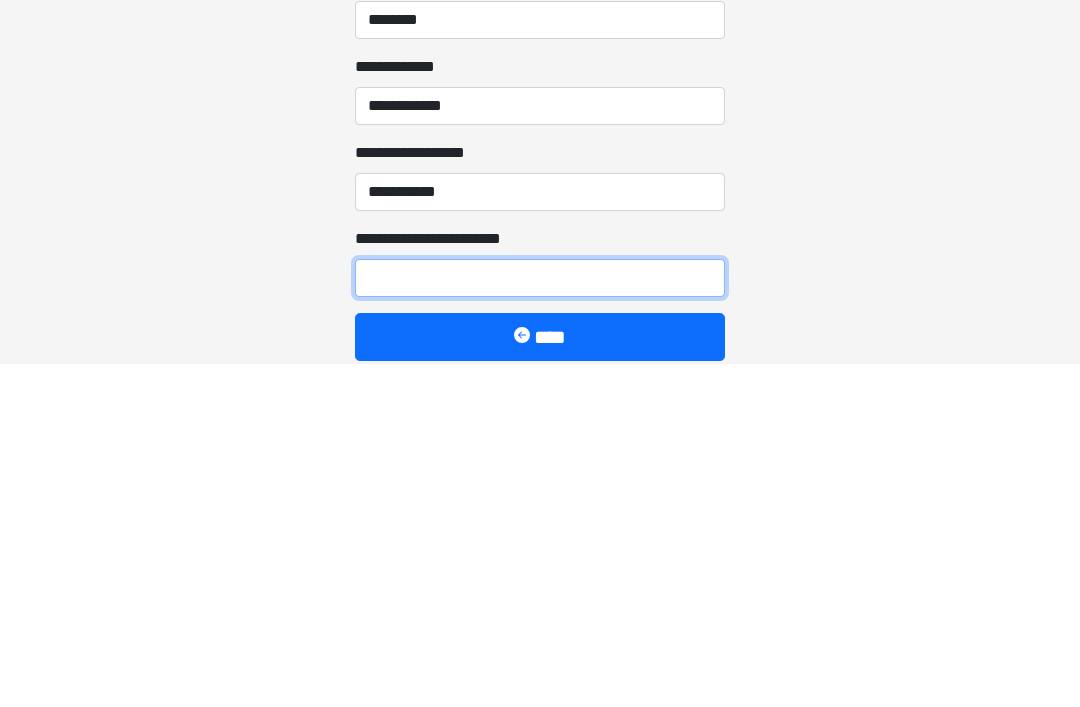 click on "**********" at bounding box center [540, 621] 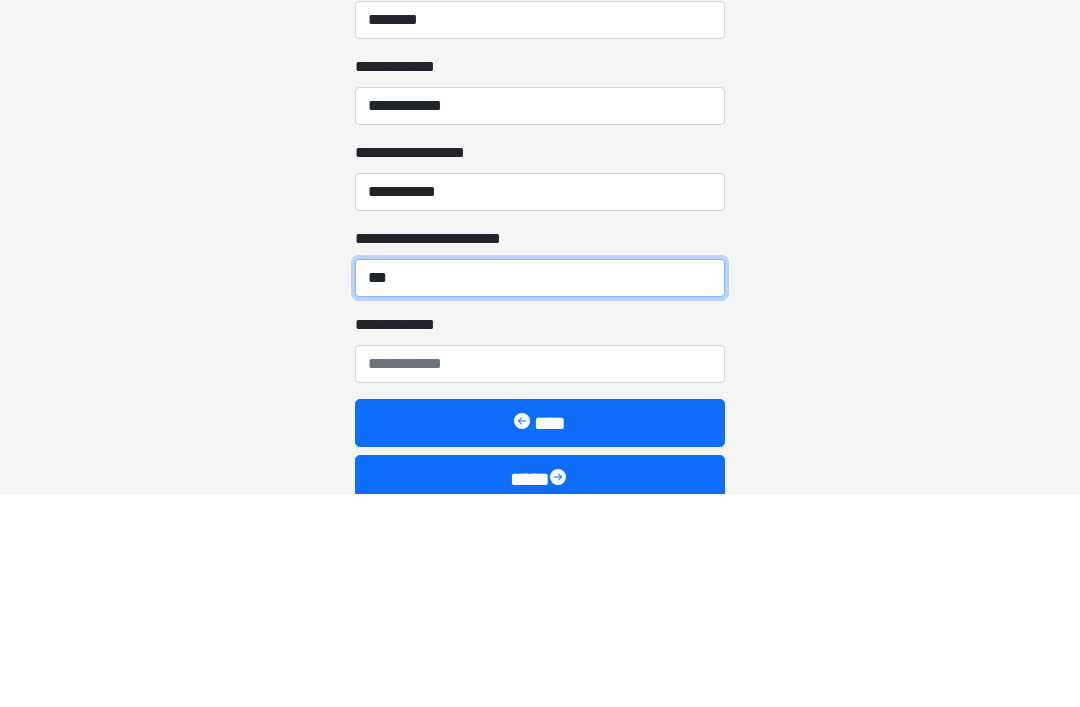scroll, scrollTop: 2315, scrollLeft: 0, axis: vertical 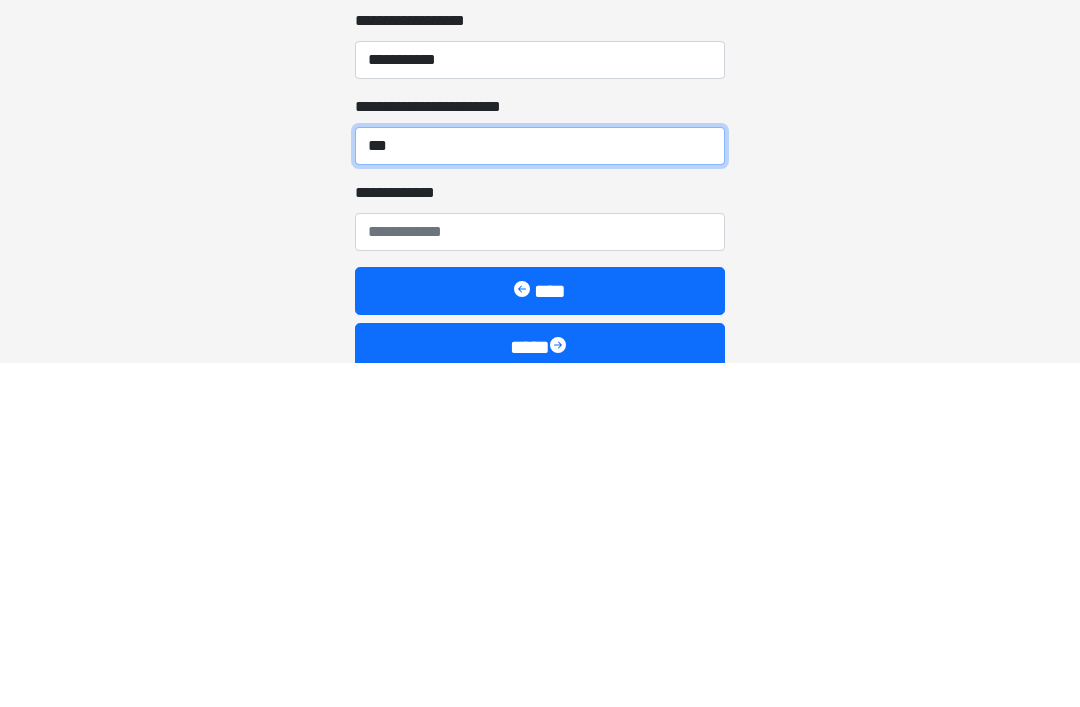 type on "***" 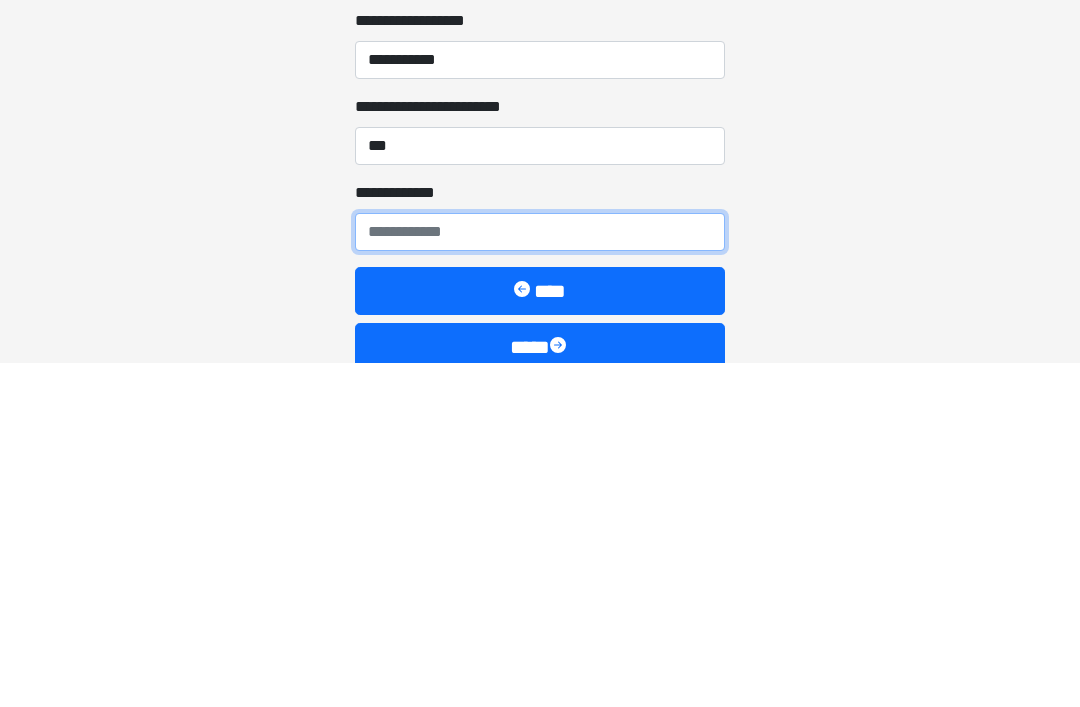 click on "**********" at bounding box center (540, 576) 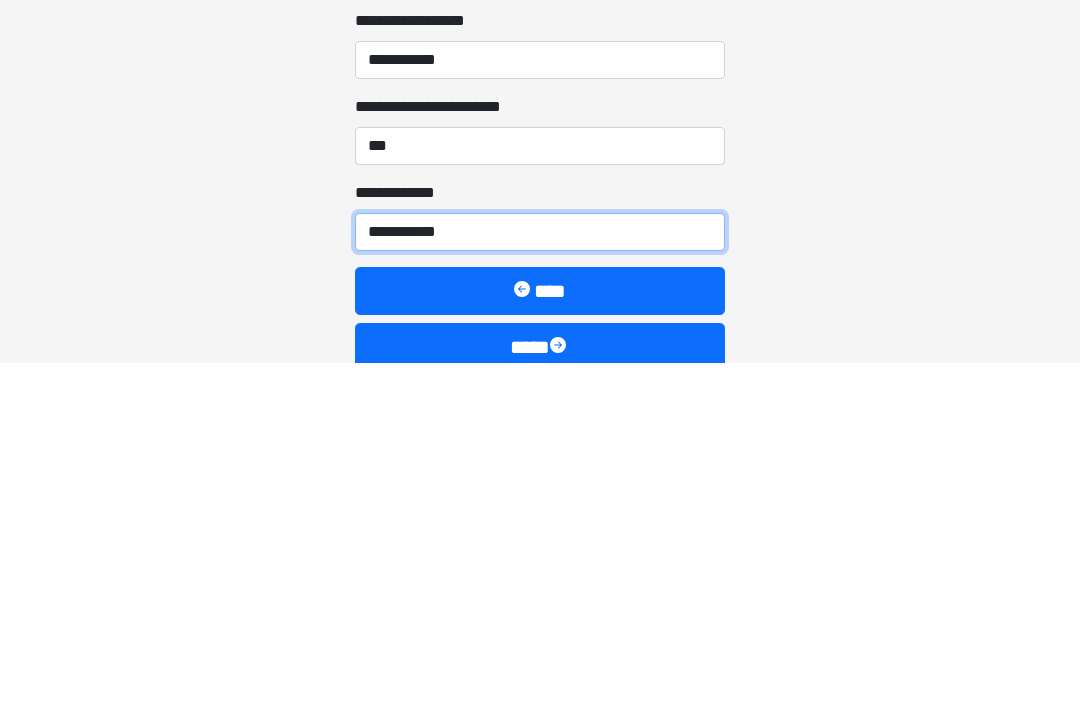 type on "**********" 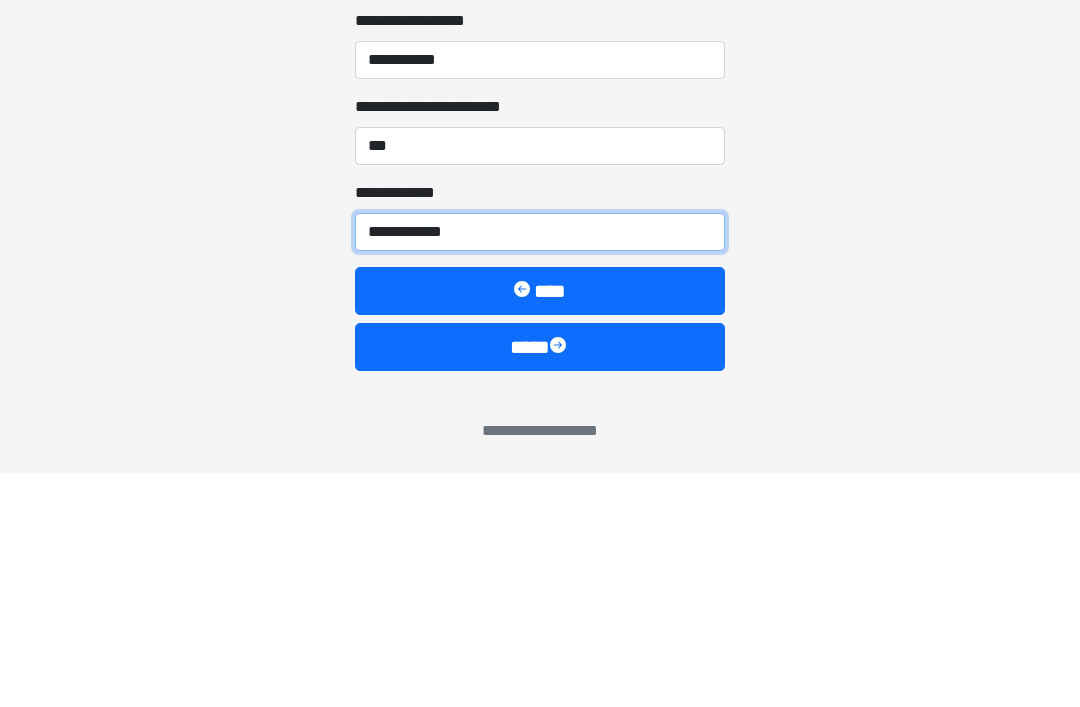 scroll, scrollTop: 2426, scrollLeft: 0, axis: vertical 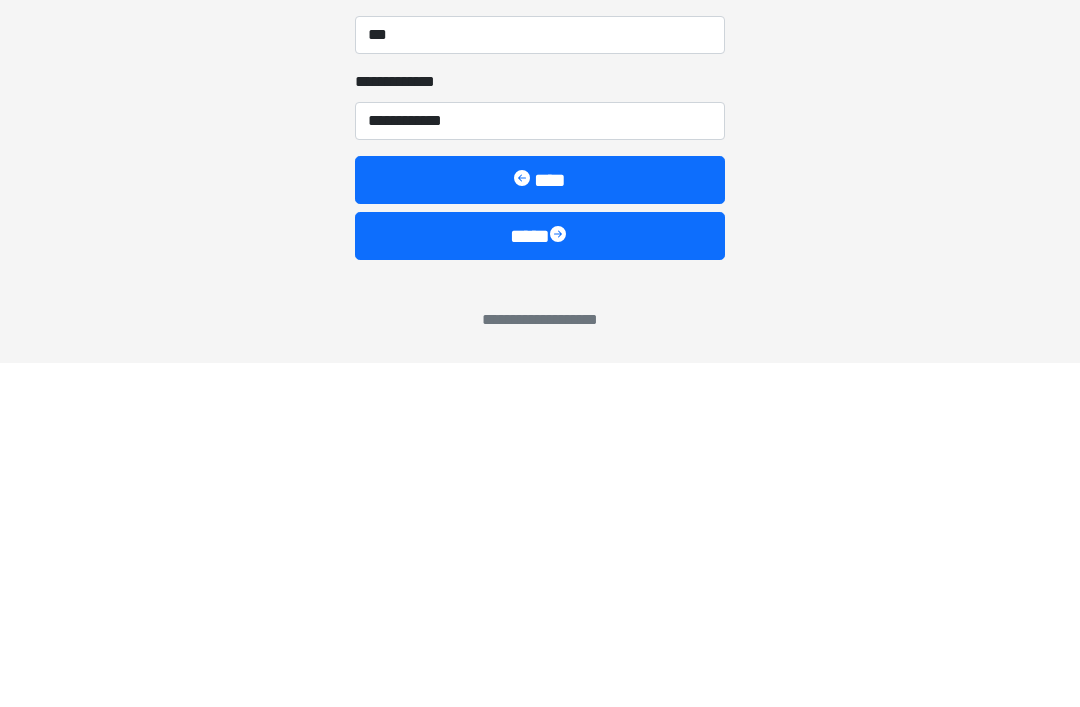 click on "****" at bounding box center (540, 580) 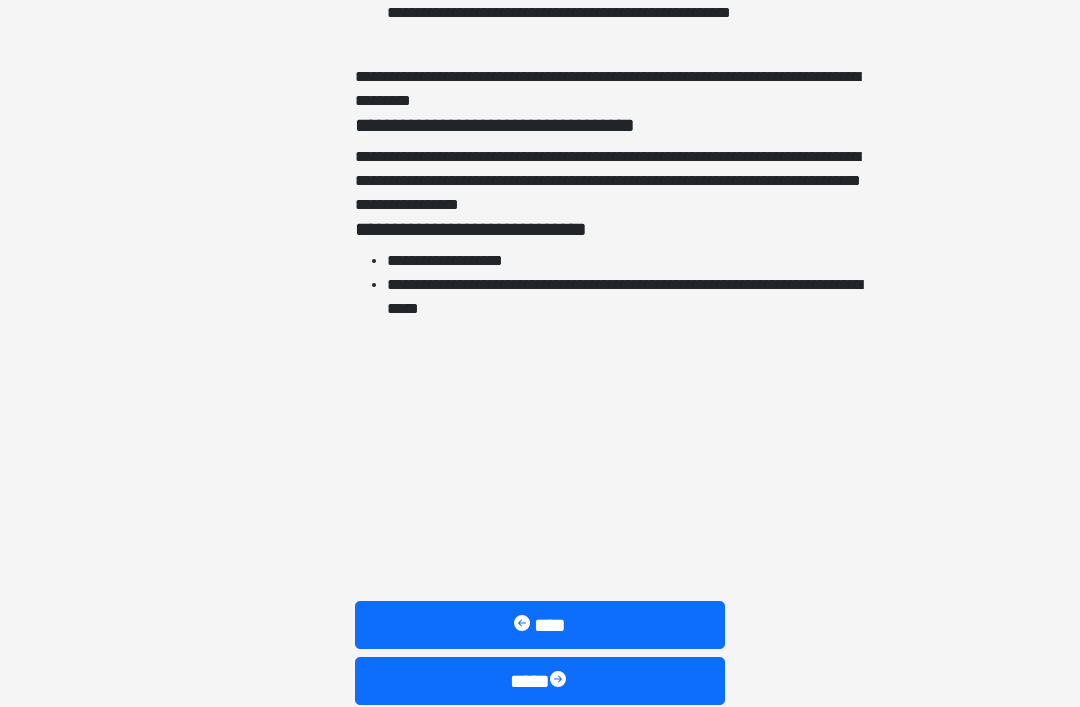 scroll, scrollTop: 4540, scrollLeft: 0, axis: vertical 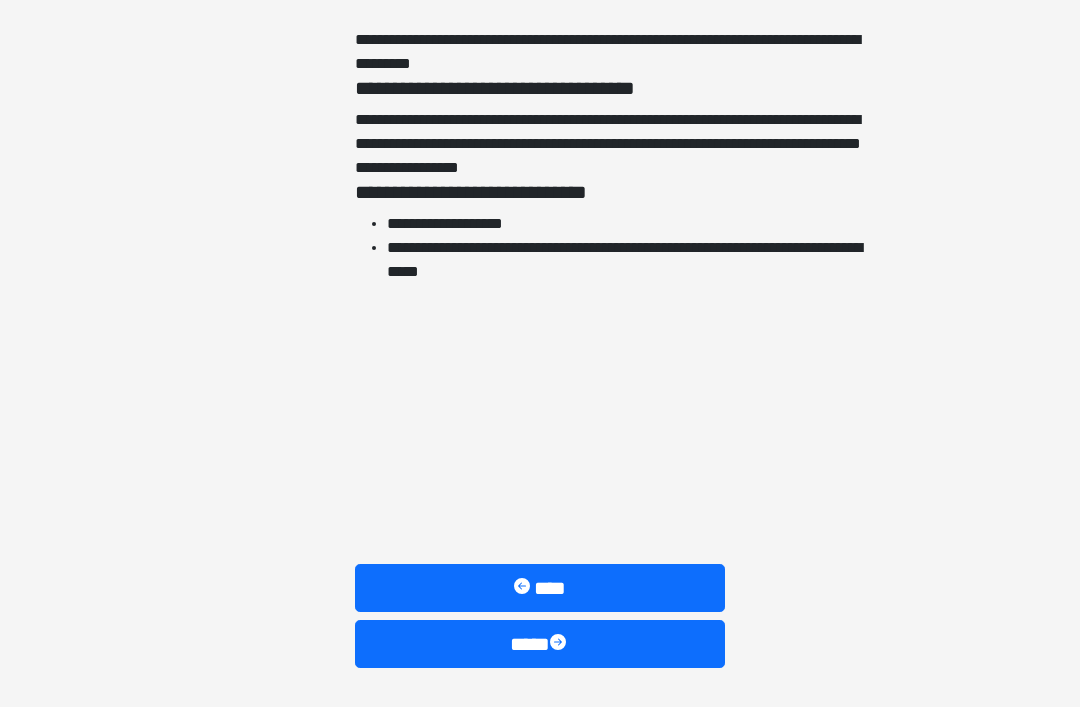 click on "****" at bounding box center [540, 644] 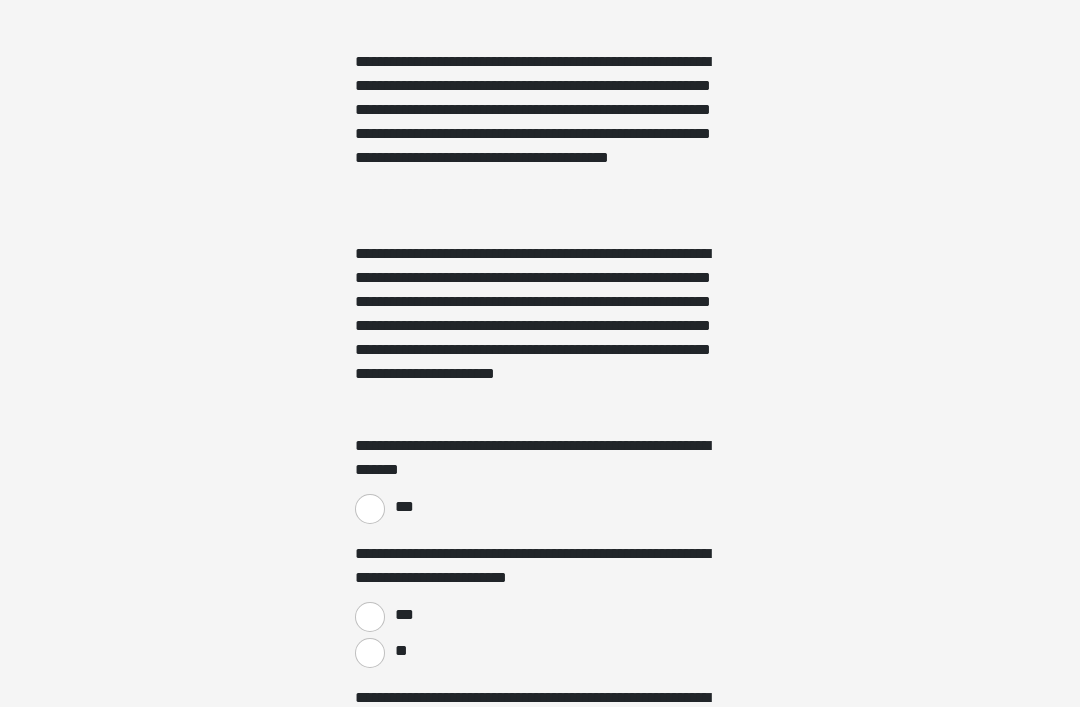 scroll, scrollTop: 1061, scrollLeft: 0, axis: vertical 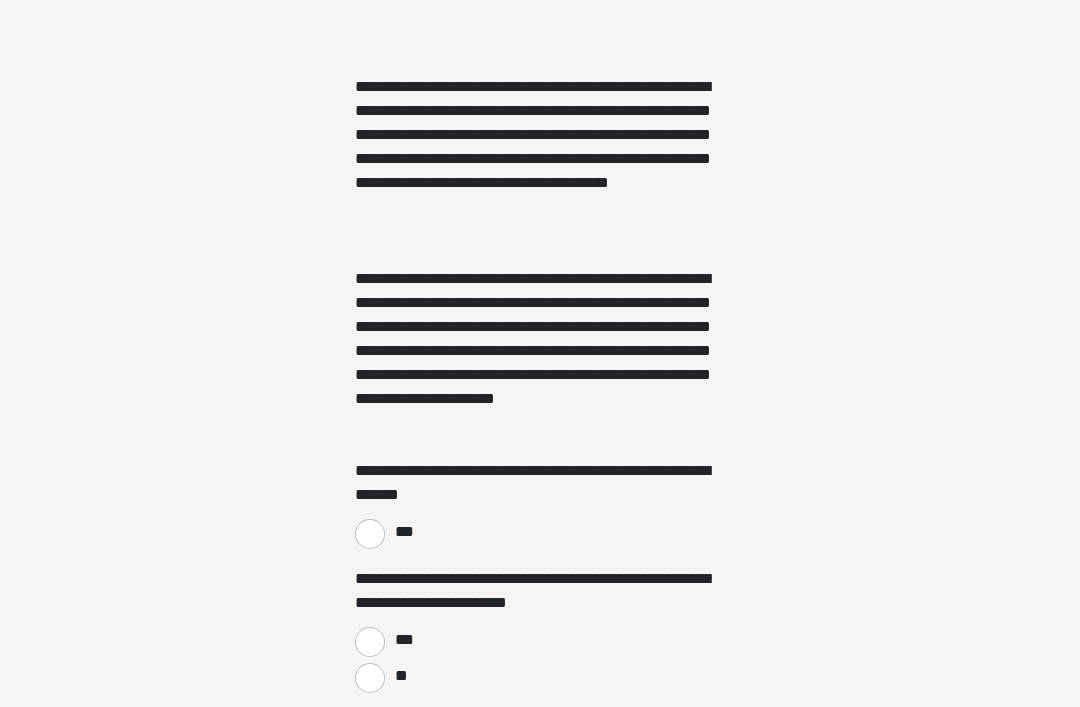 click on "***" at bounding box center (370, 534) 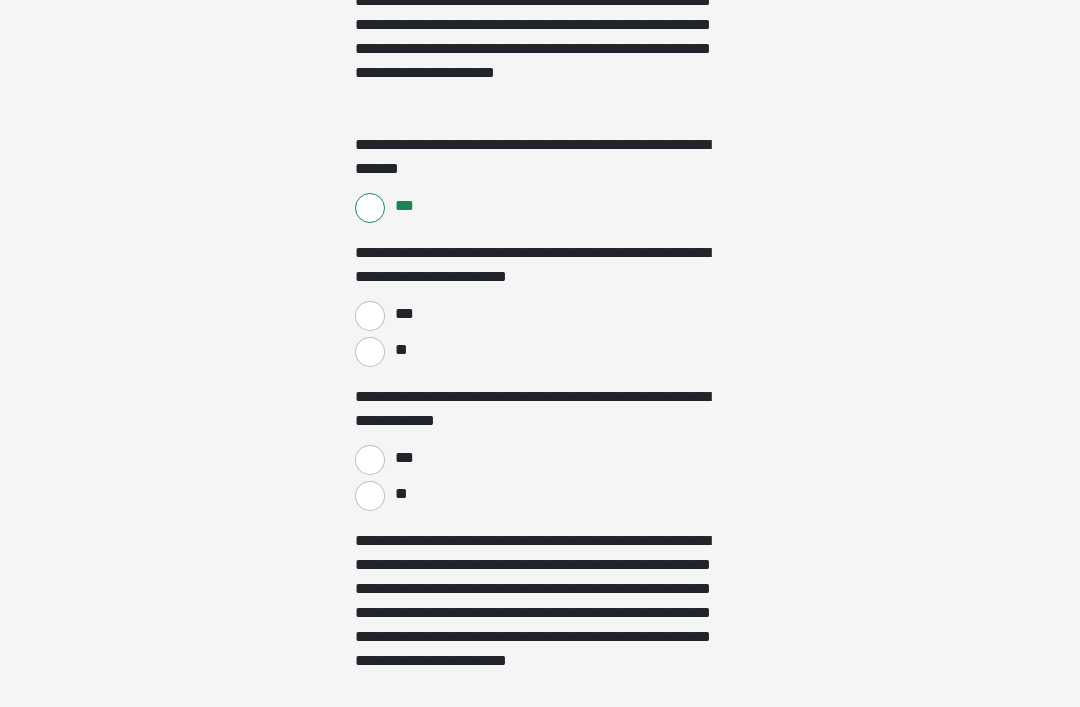scroll, scrollTop: 1388, scrollLeft: 0, axis: vertical 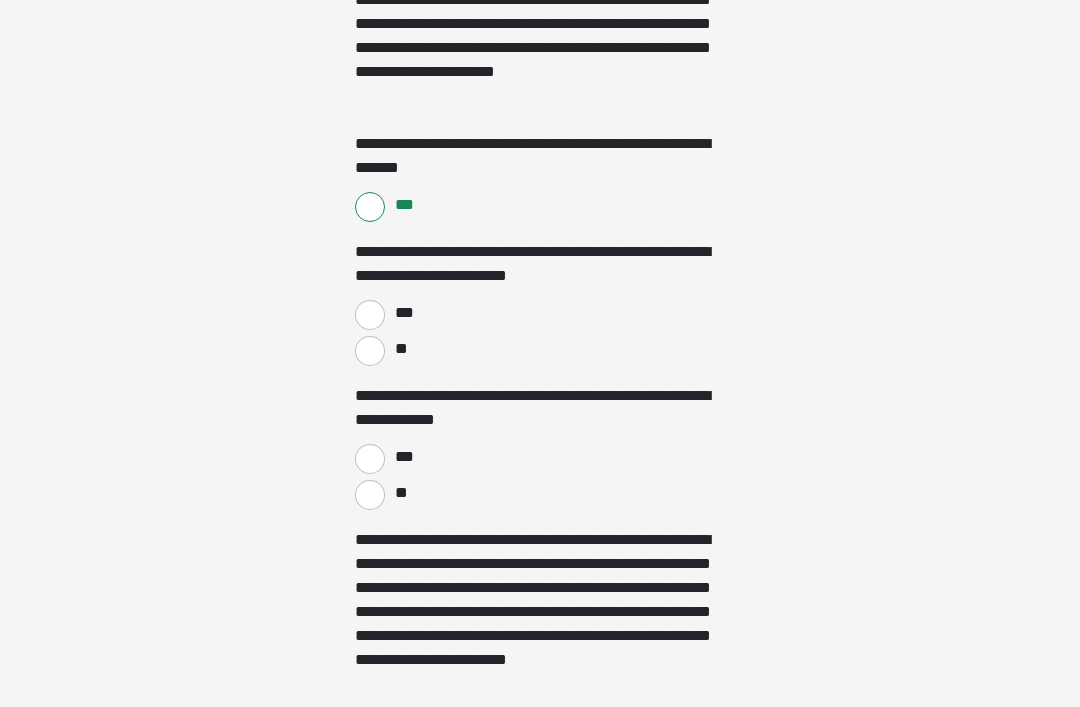 click on "***" at bounding box center [370, 315] 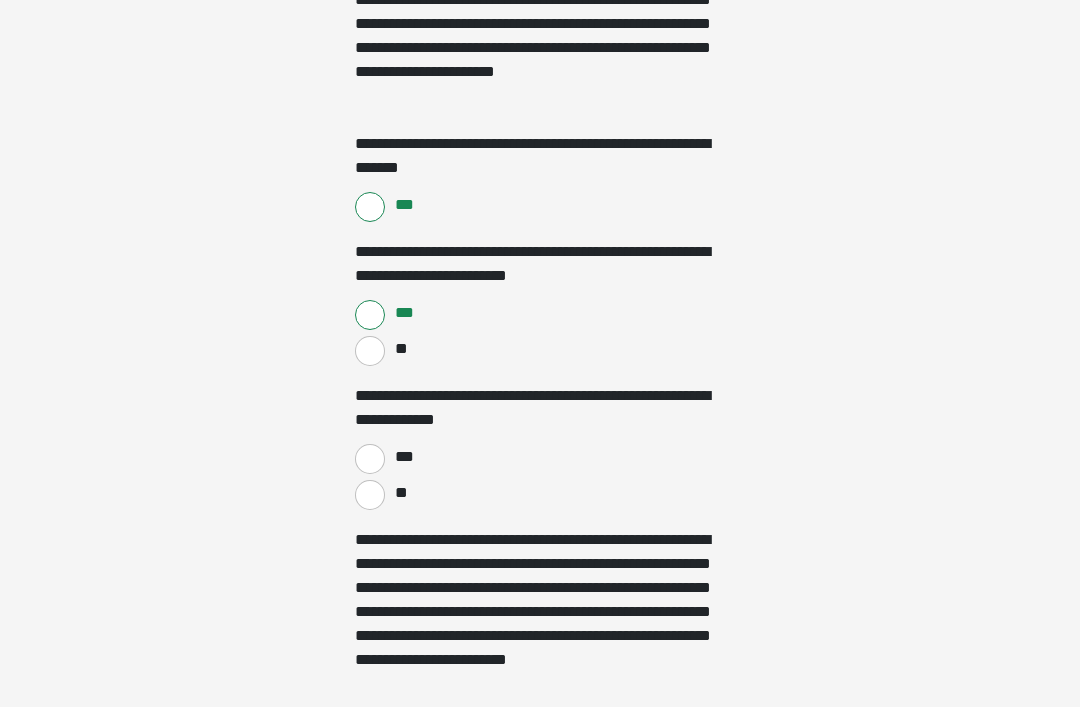 click on "**" at bounding box center (370, 495) 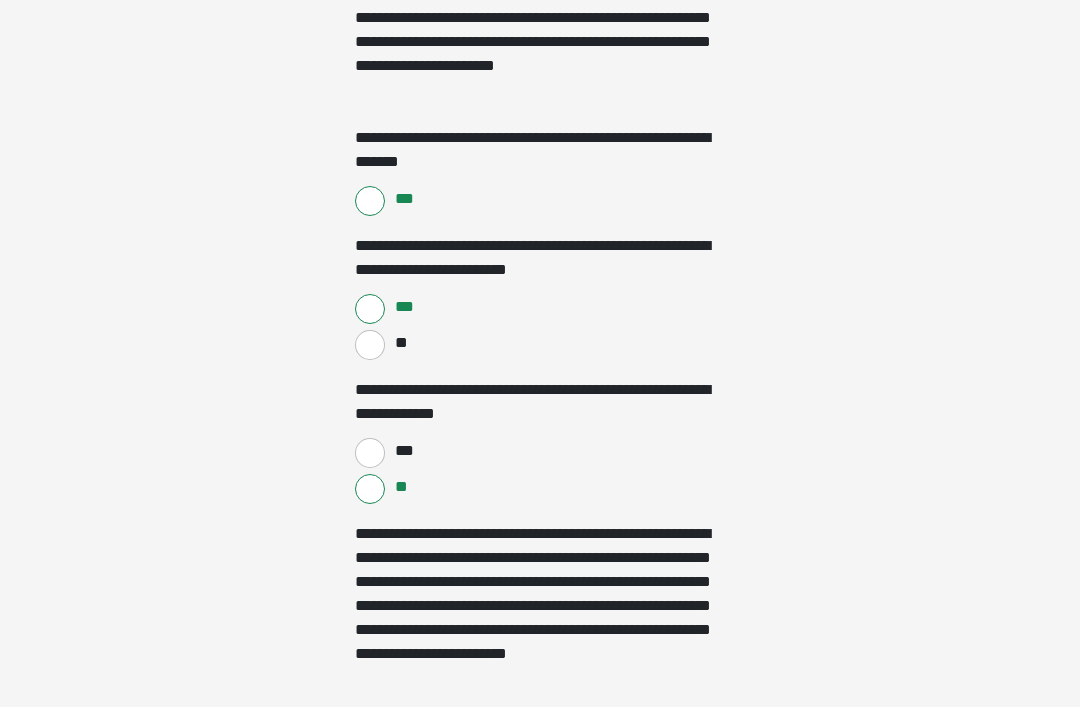scroll, scrollTop: 1544, scrollLeft: 0, axis: vertical 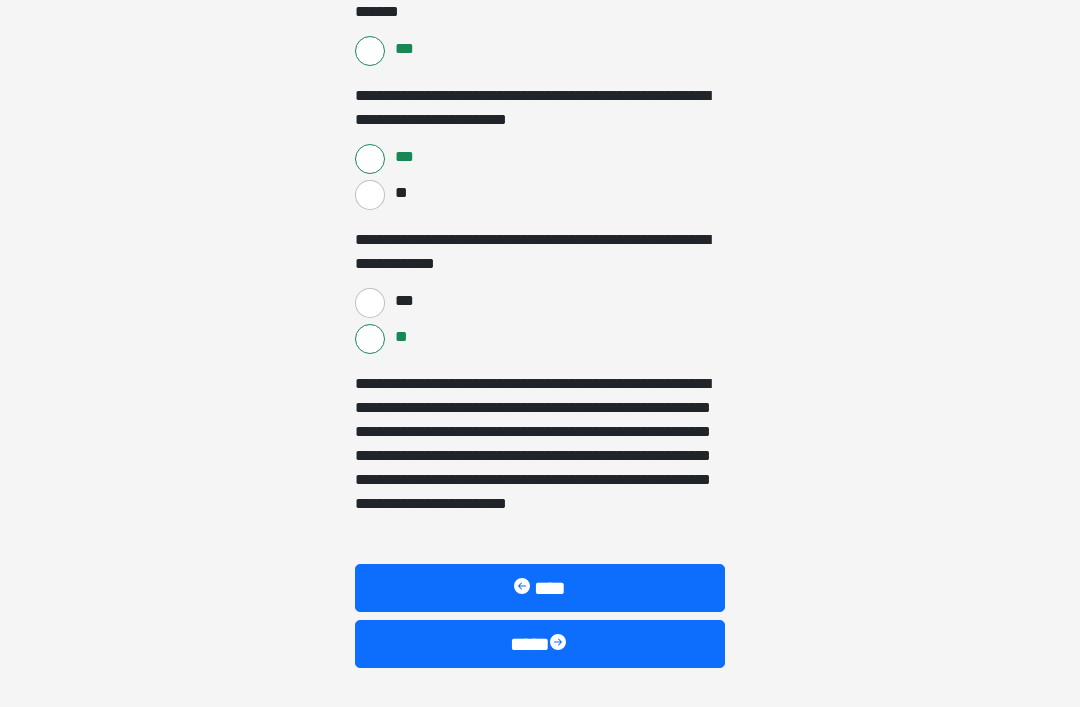 click on "****" at bounding box center [540, 644] 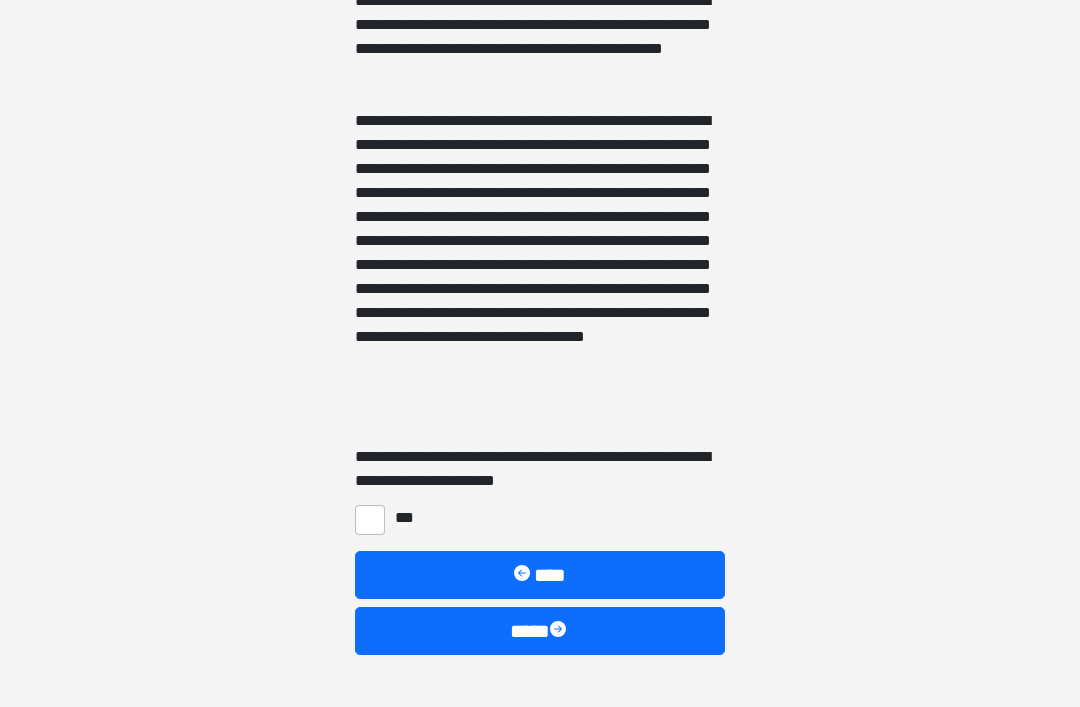scroll, scrollTop: 810, scrollLeft: 0, axis: vertical 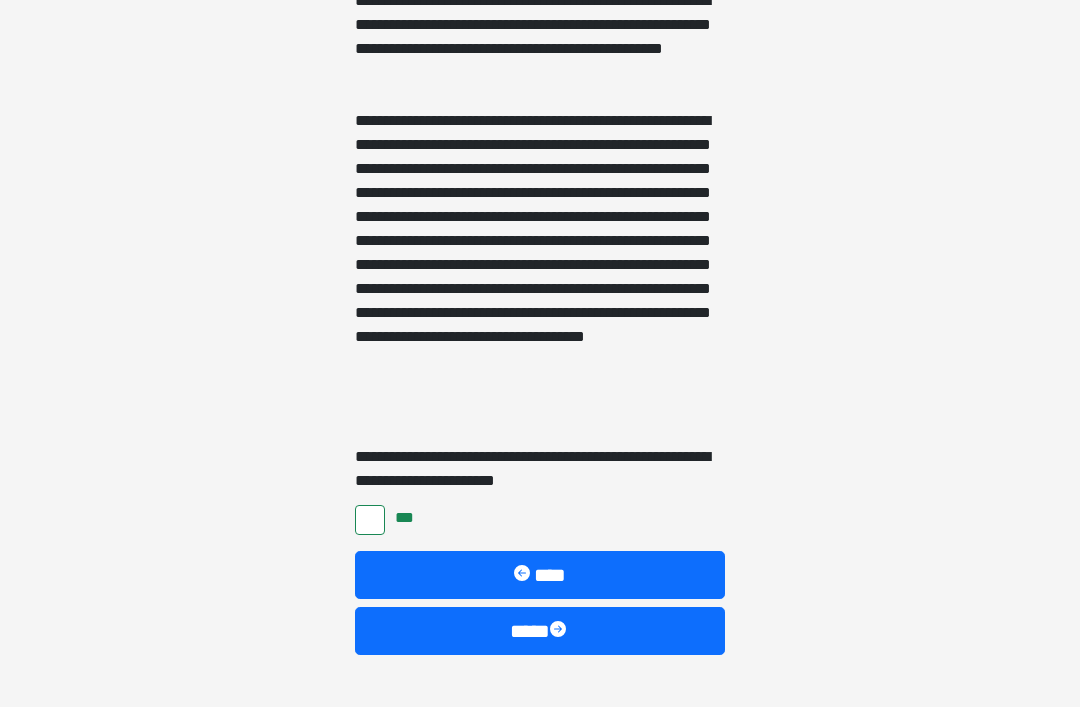 click on "****" at bounding box center (540, 631) 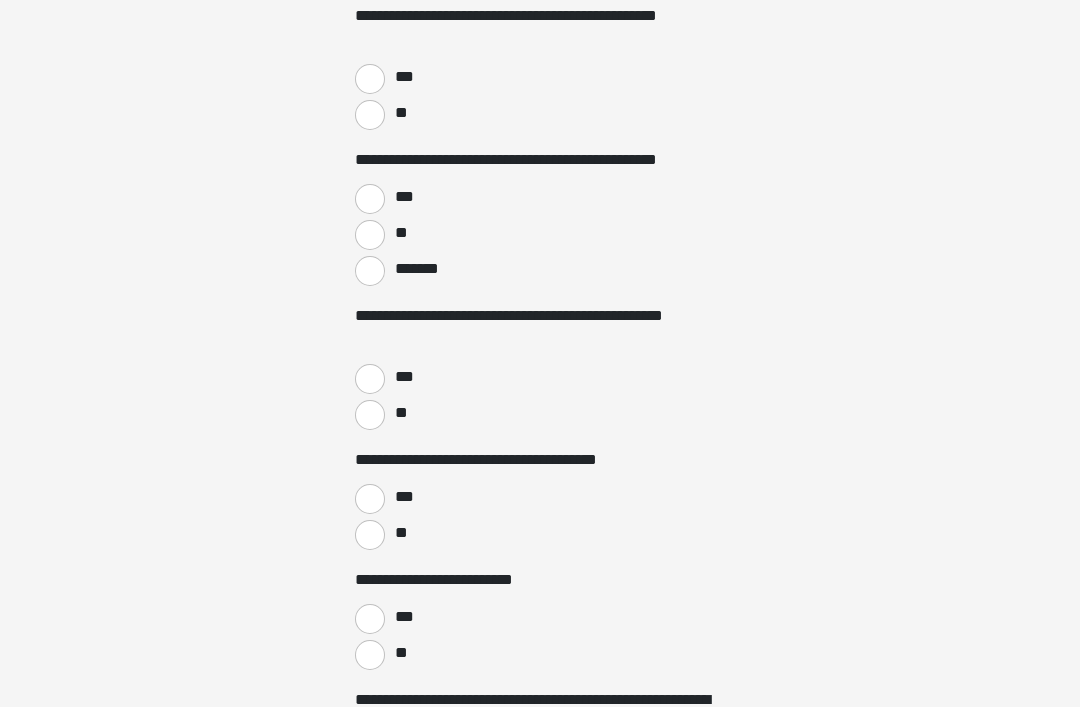 scroll, scrollTop: 0, scrollLeft: 0, axis: both 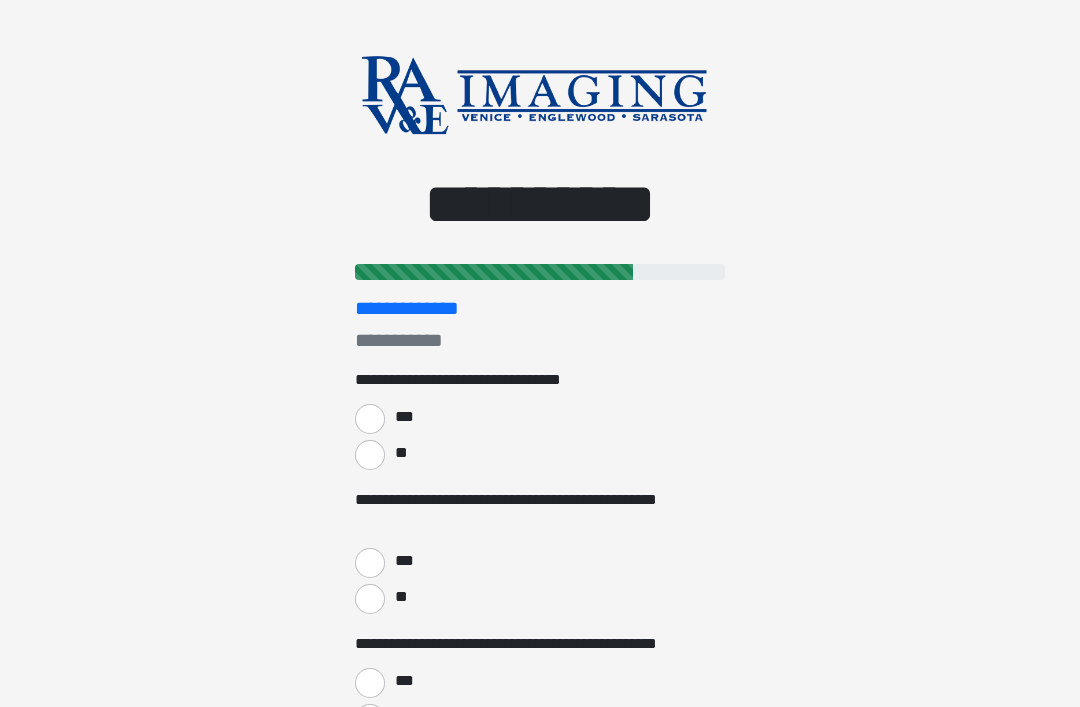 click on "***" at bounding box center (370, 419) 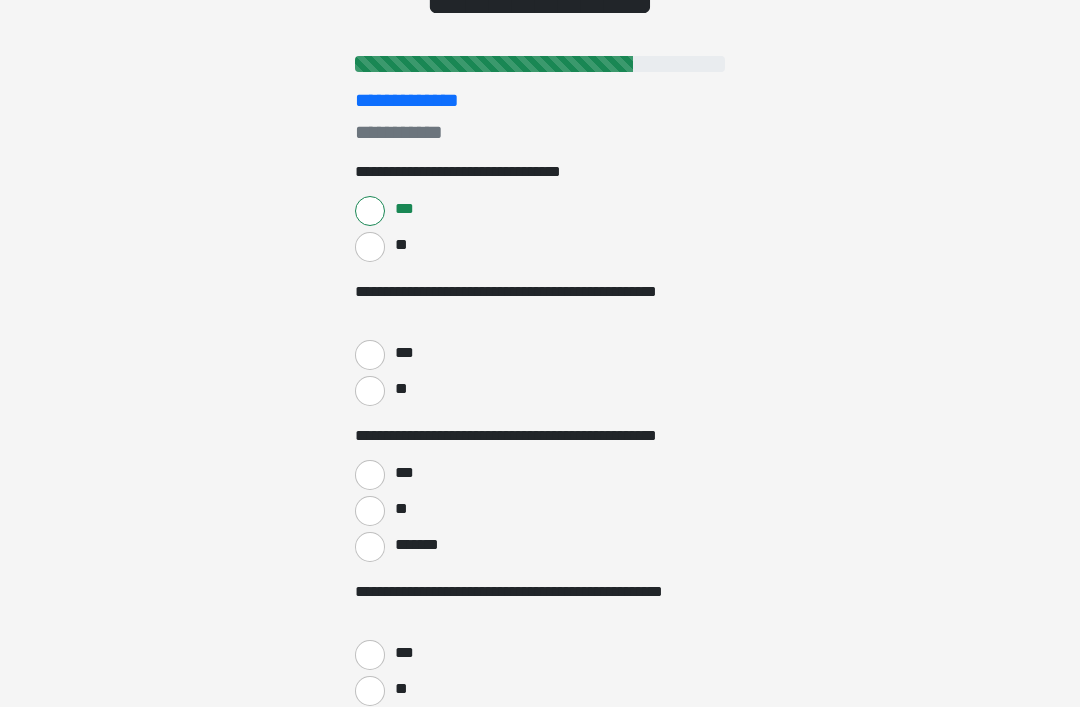 click on "***" at bounding box center [370, 356] 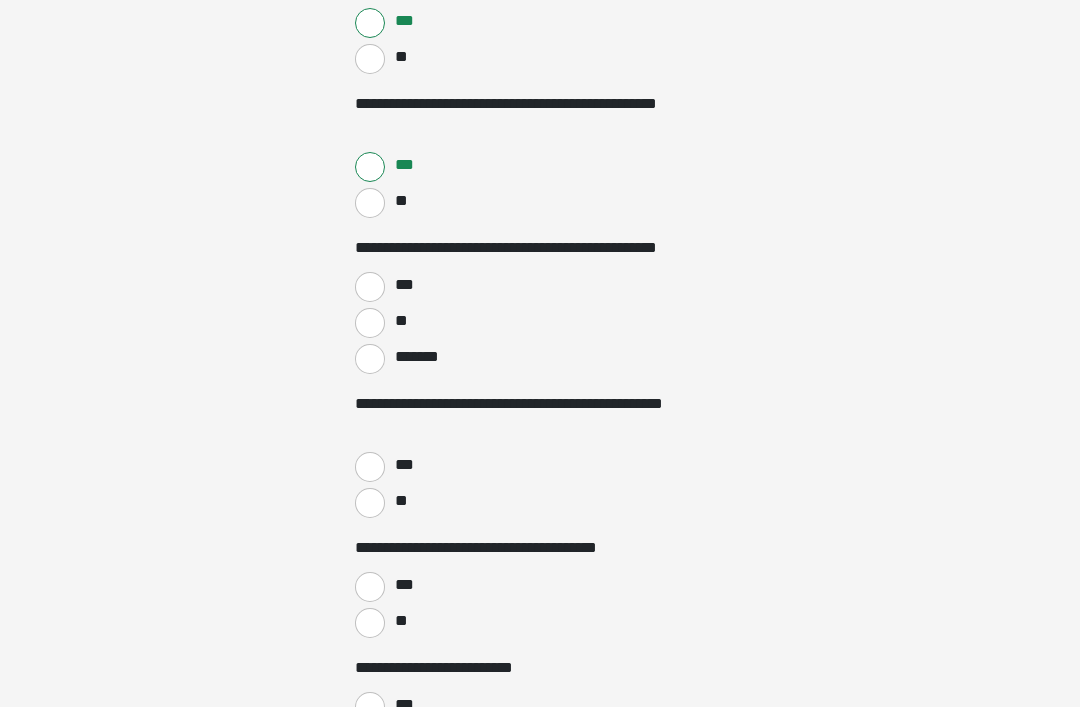 scroll, scrollTop: 398, scrollLeft: 0, axis: vertical 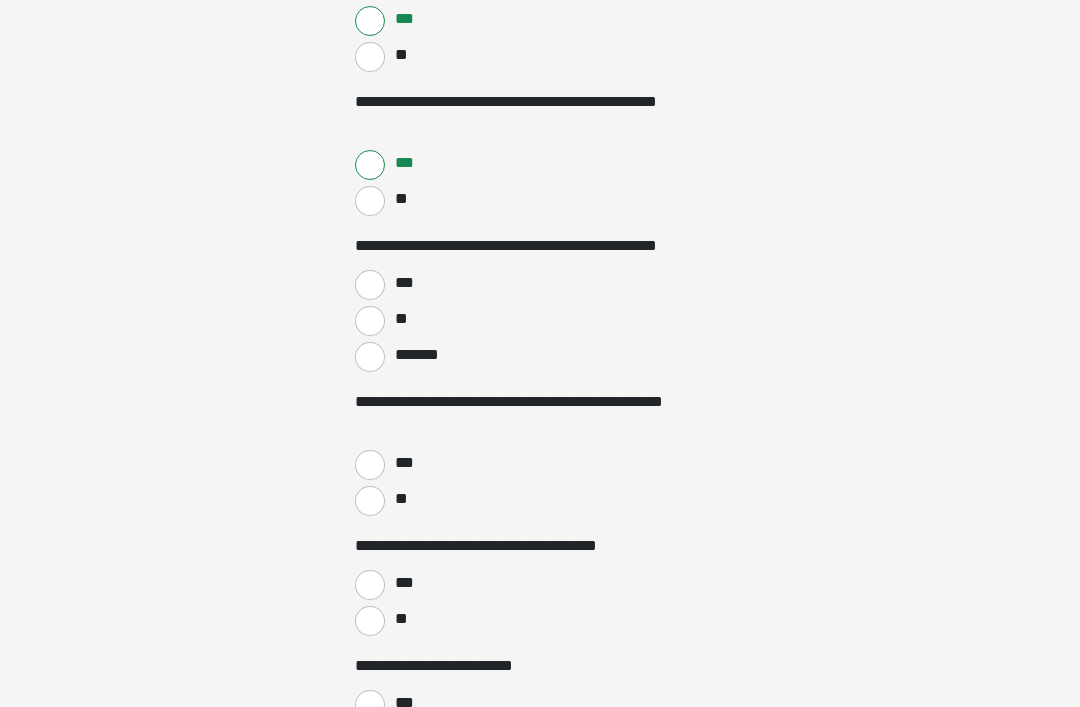 click on "**" at bounding box center (370, 321) 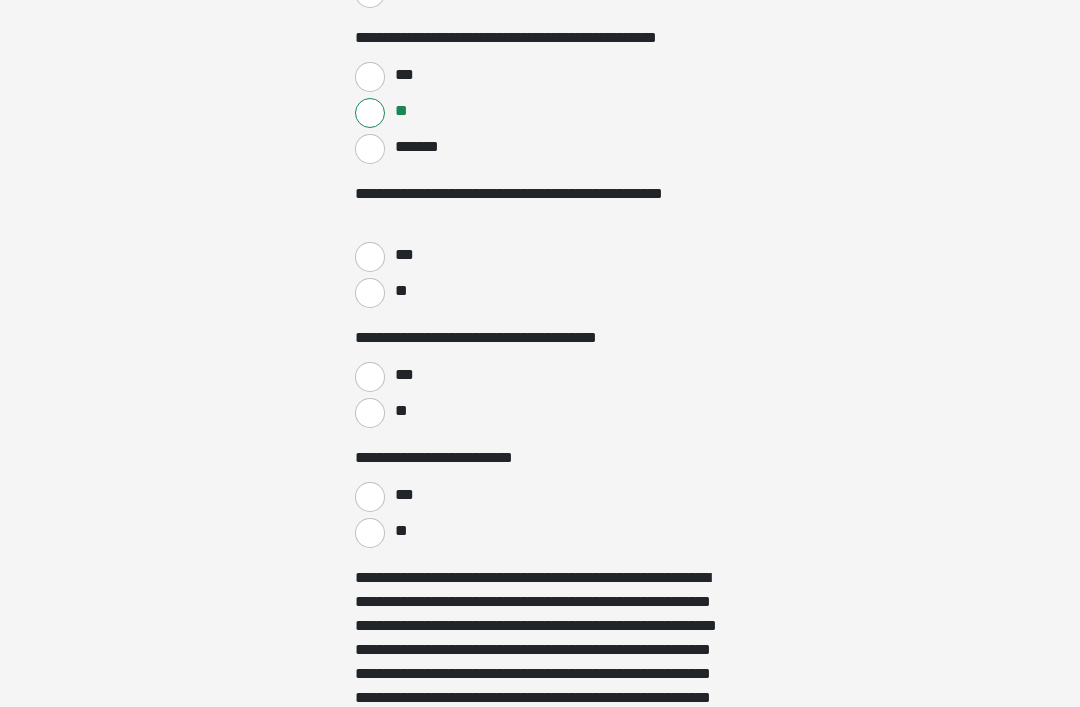 scroll, scrollTop: 608, scrollLeft: 0, axis: vertical 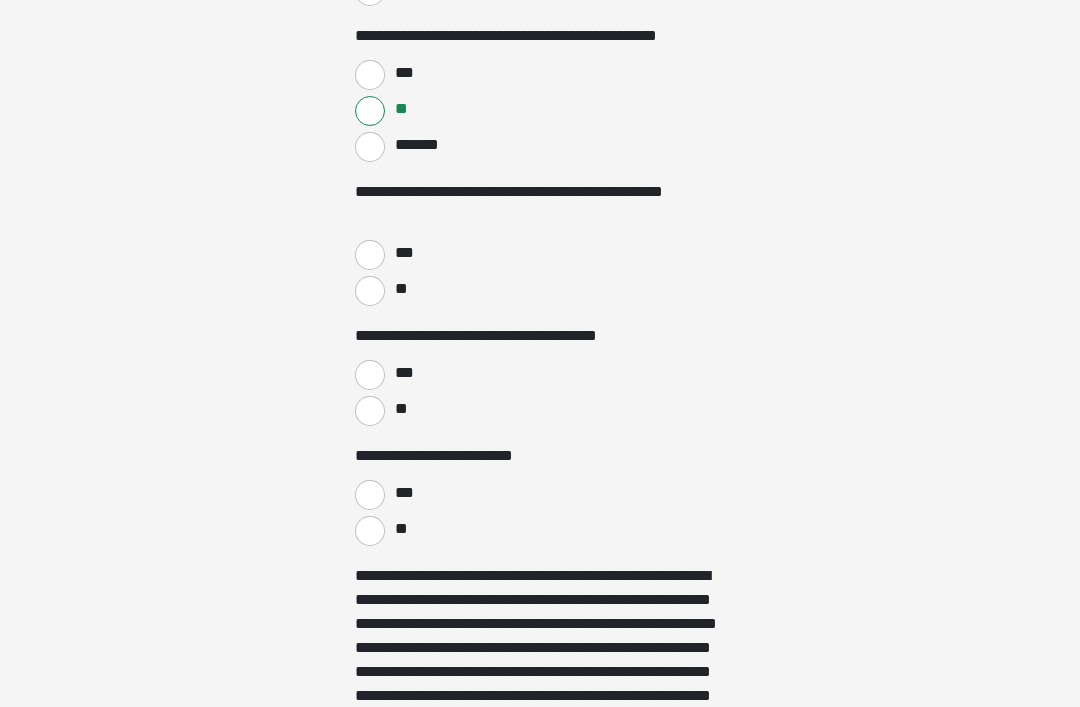 click on "***" at bounding box center [370, 255] 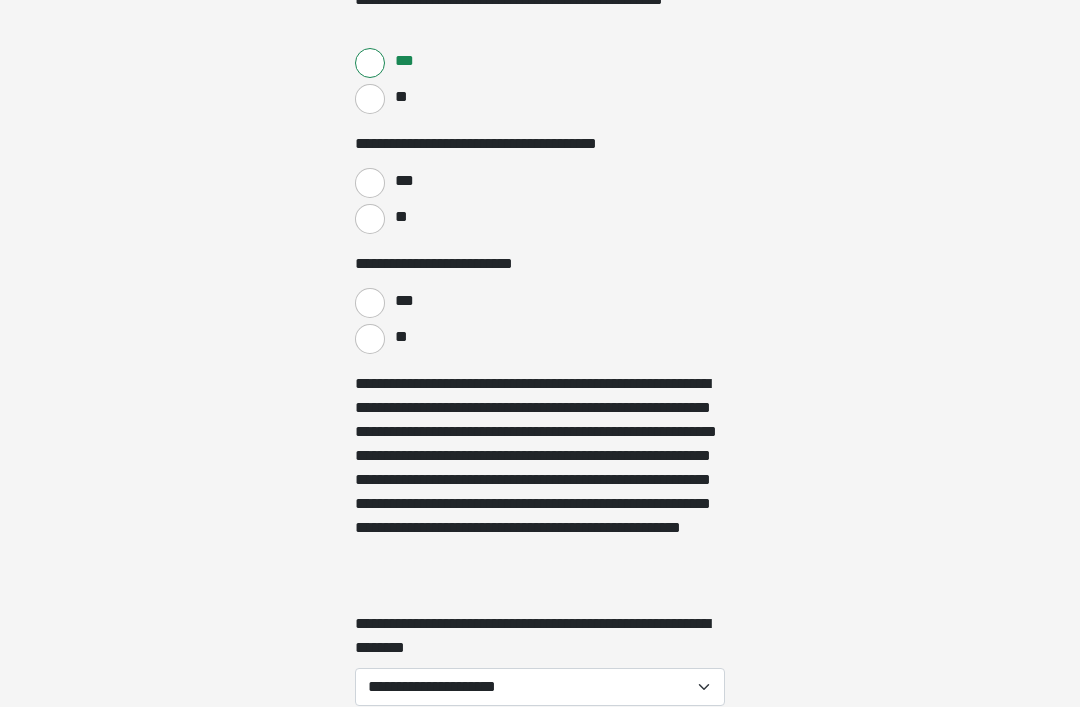 click on "**" at bounding box center (370, 220) 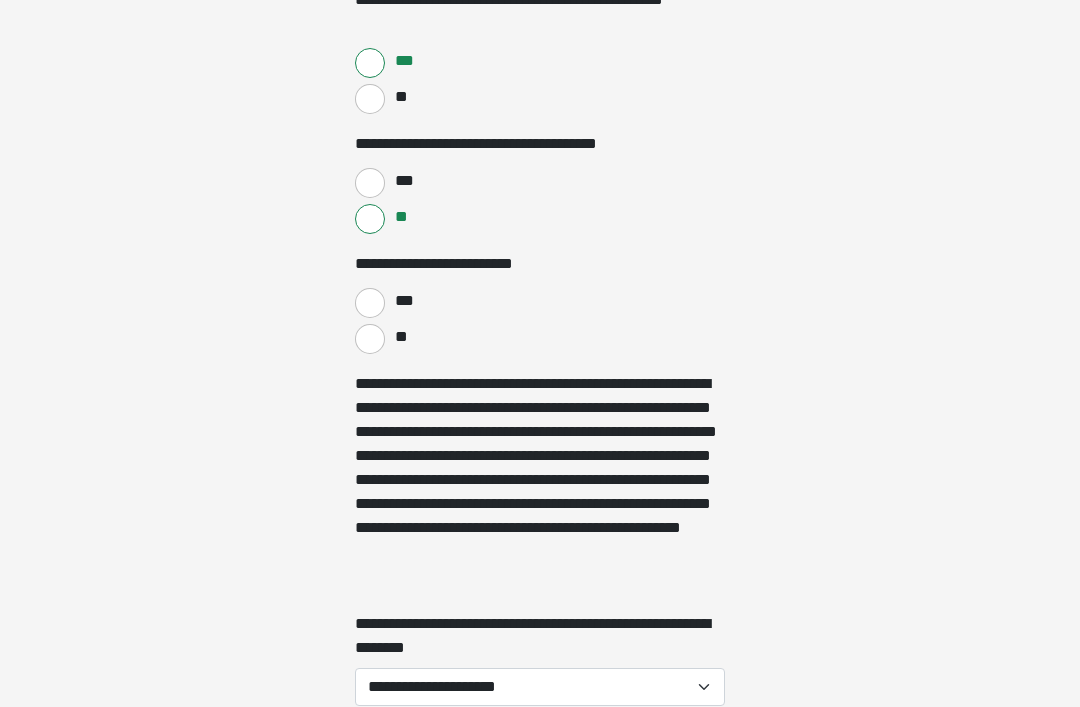click on "**" at bounding box center (370, 339) 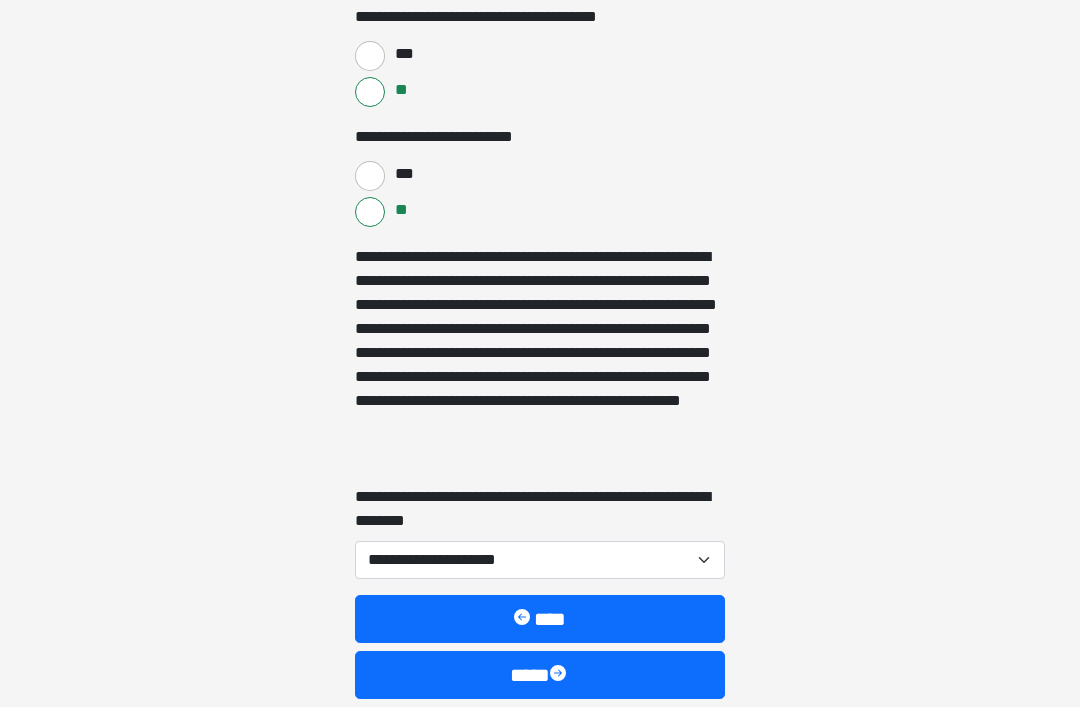 scroll, scrollTop: 958, scrollLeft: 0, axis: vertical 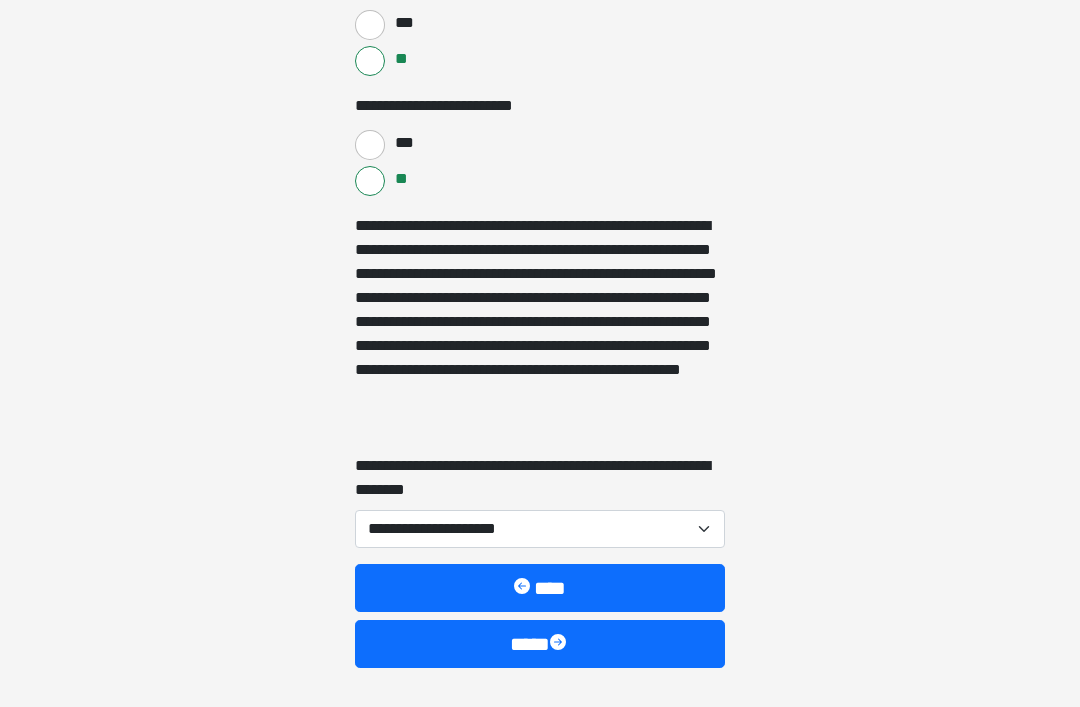 click on "**********" at bounding box center [540, 529] 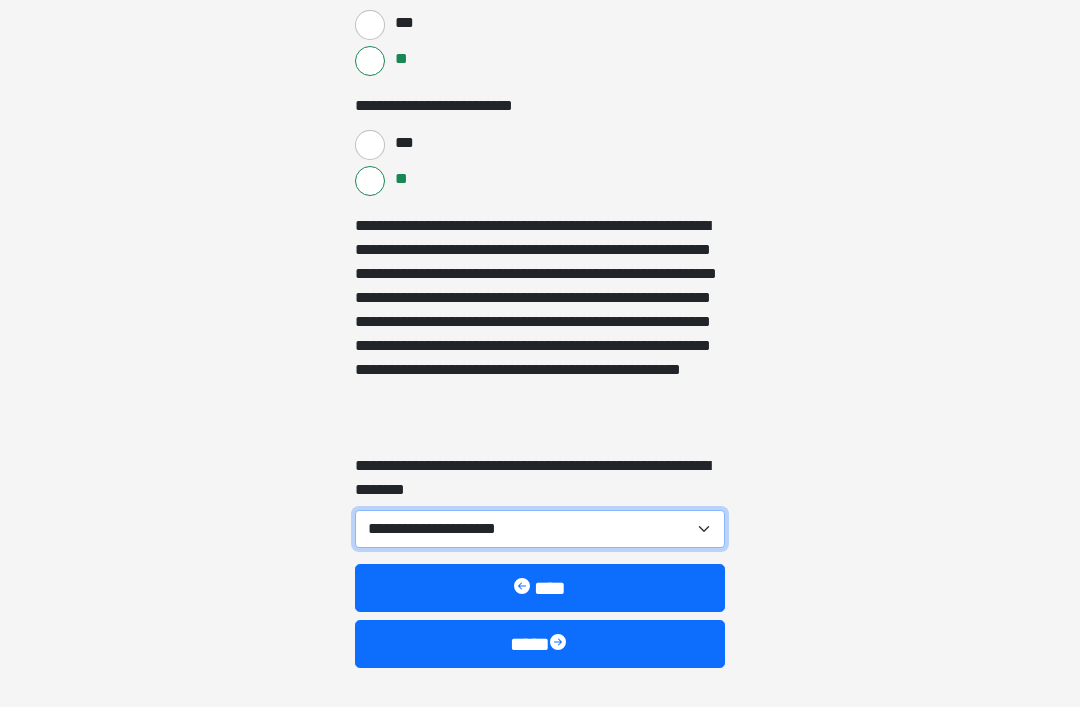 select on "***" 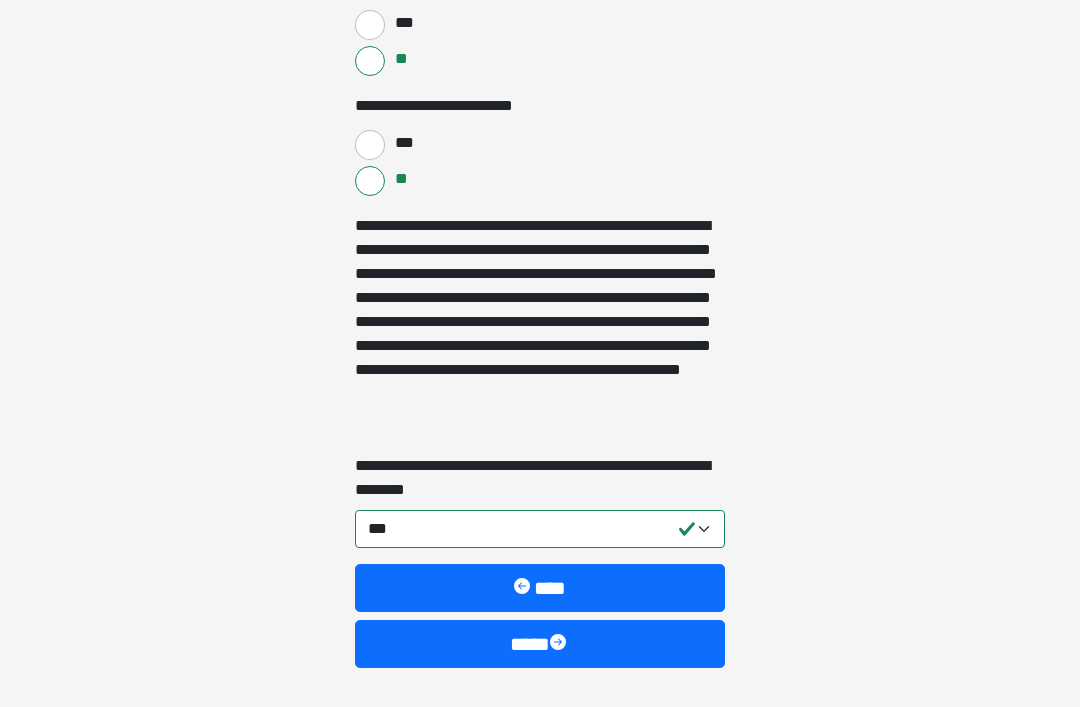 click on "****" at bounding box center [540, 644] 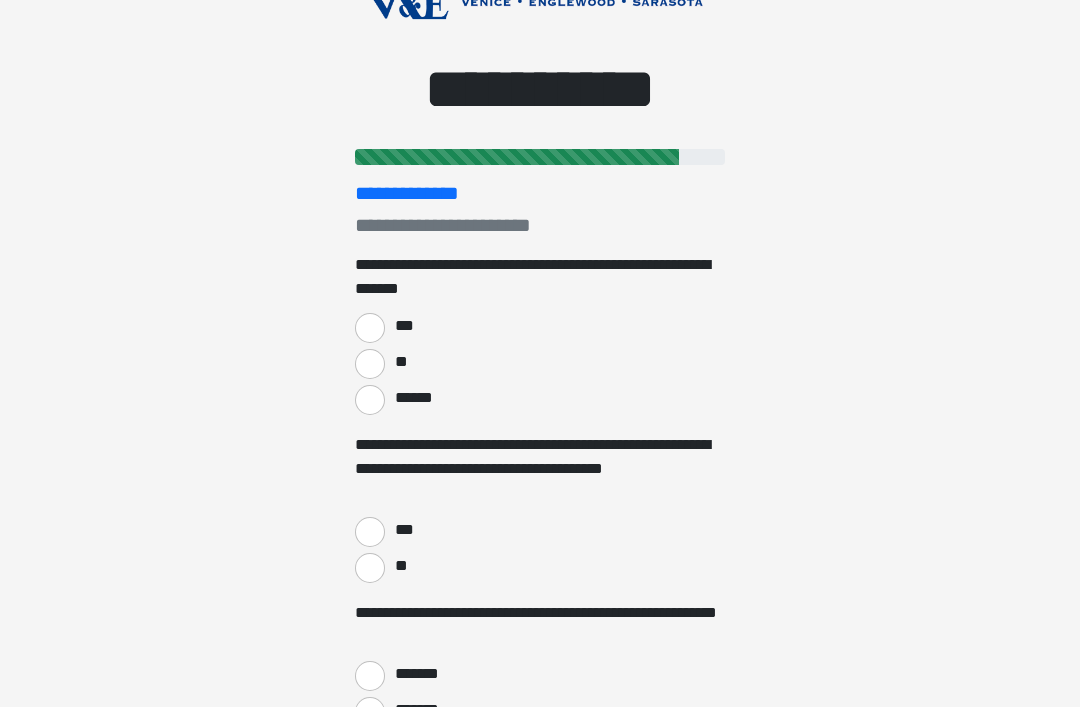 scroll, scrollTop: 164, scrollLeft: 0, axis: vertical 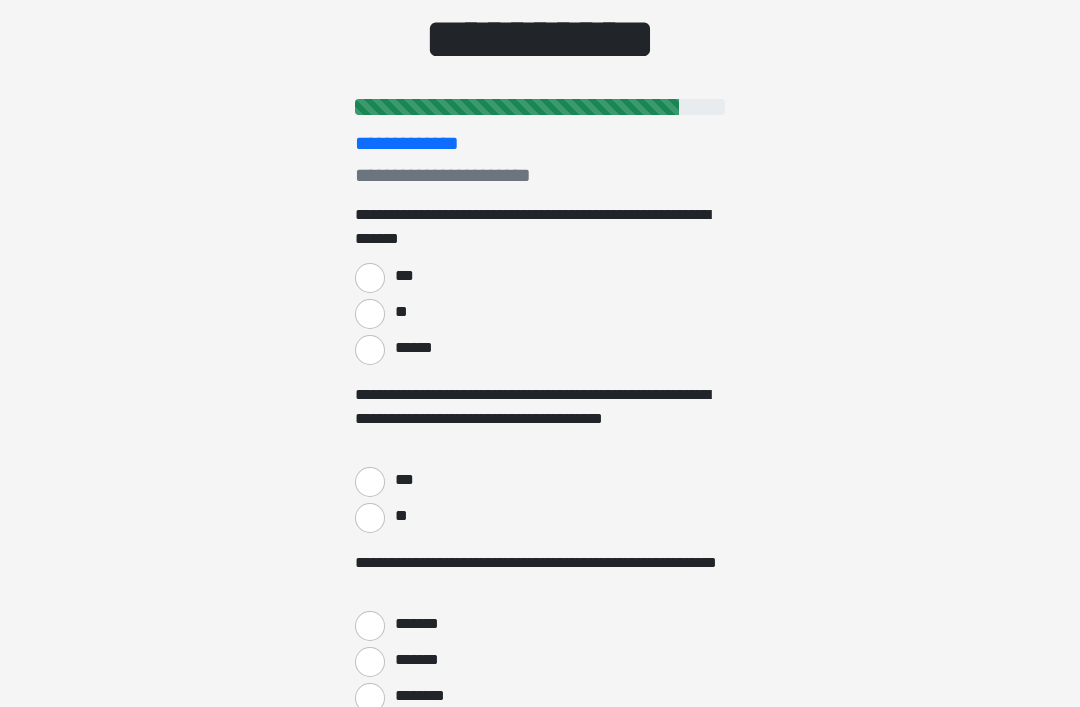 click on "***" at bounding box center [370, 279] 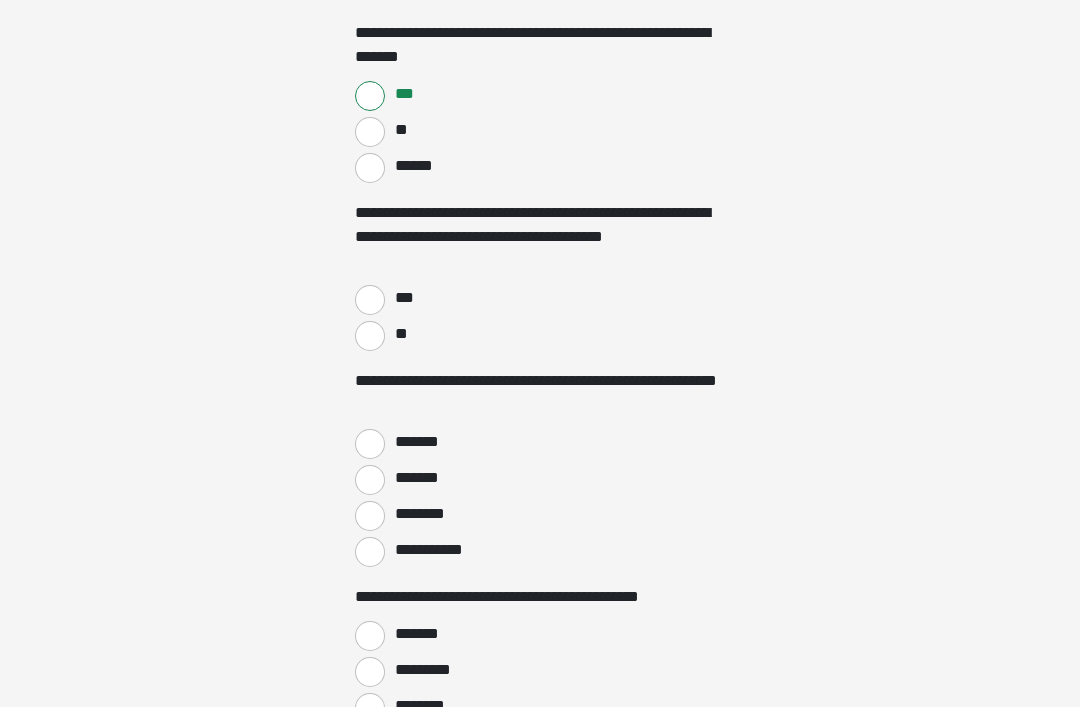 scroll, scrollTop: 349, scrollLeft: 0, axis: vertical 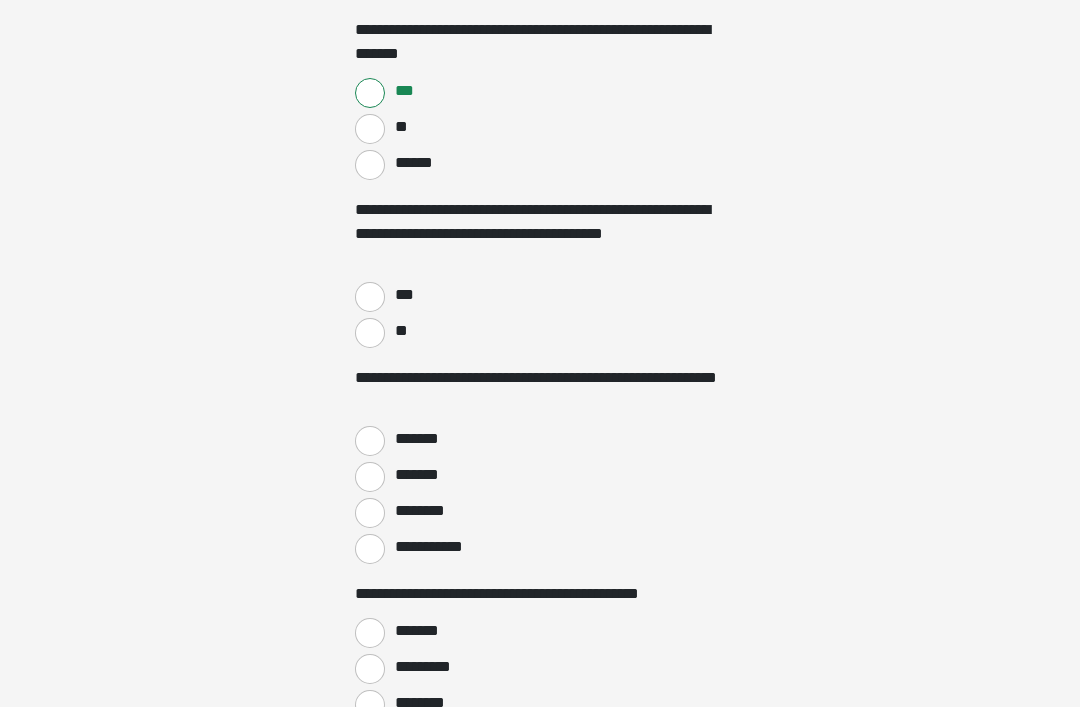 click on "***" at bounding box center [370, 298] 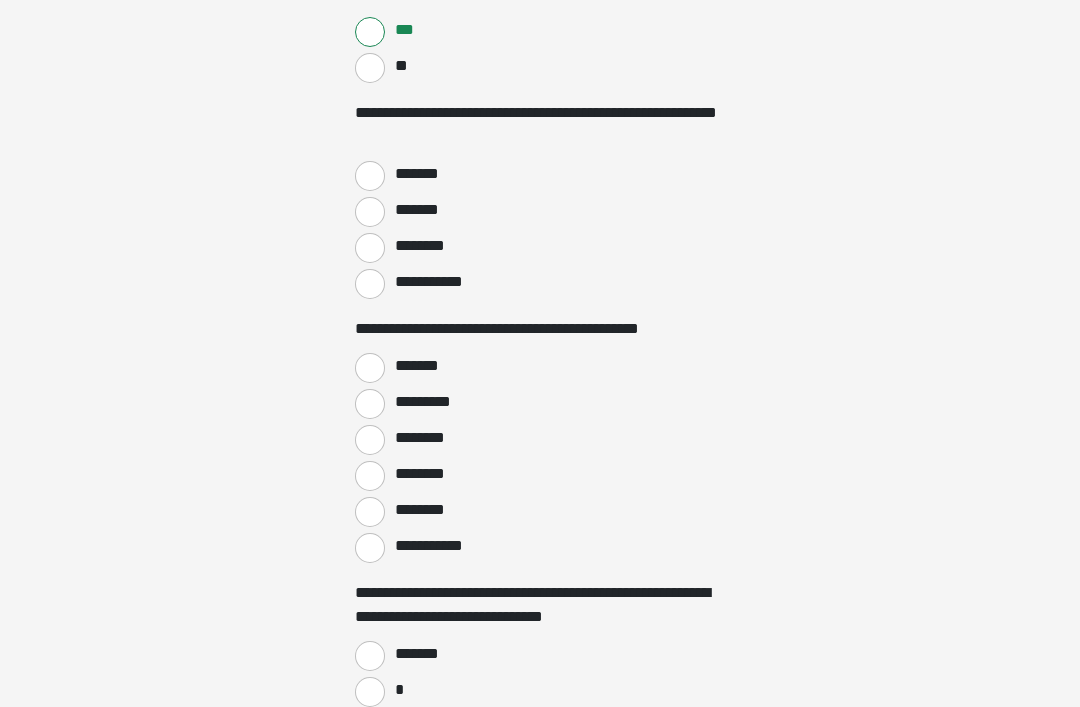 scroll, scrollTop: 619, scrollLeft: 0, axis: vertical 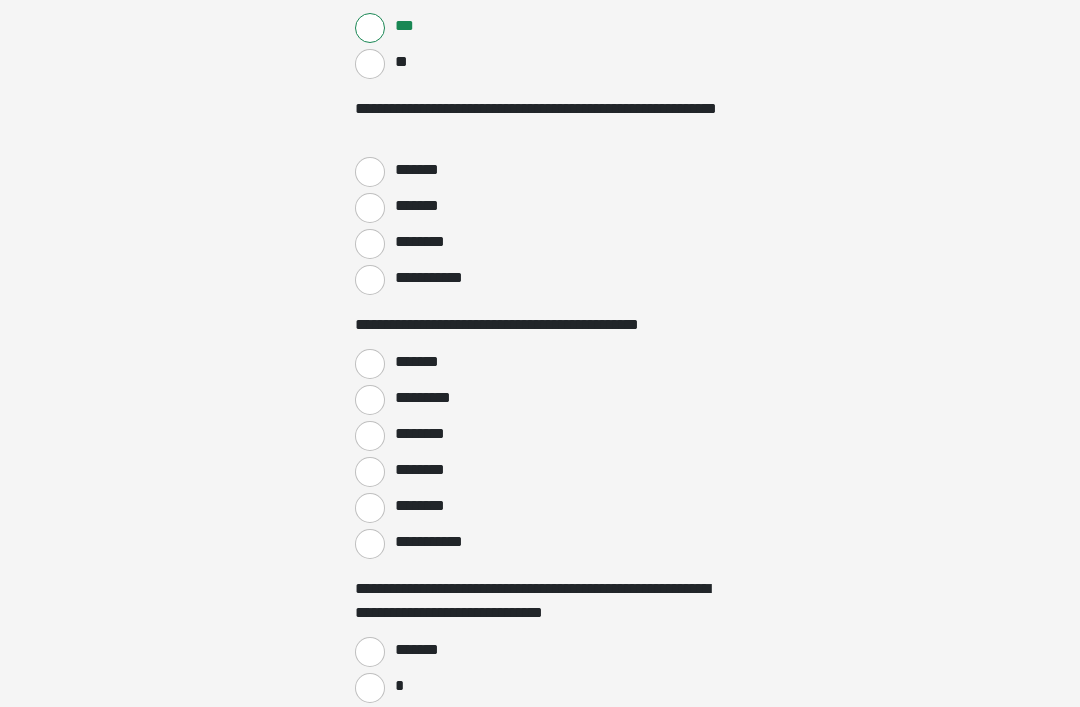 click on "********" at bounding box center [370, 244] 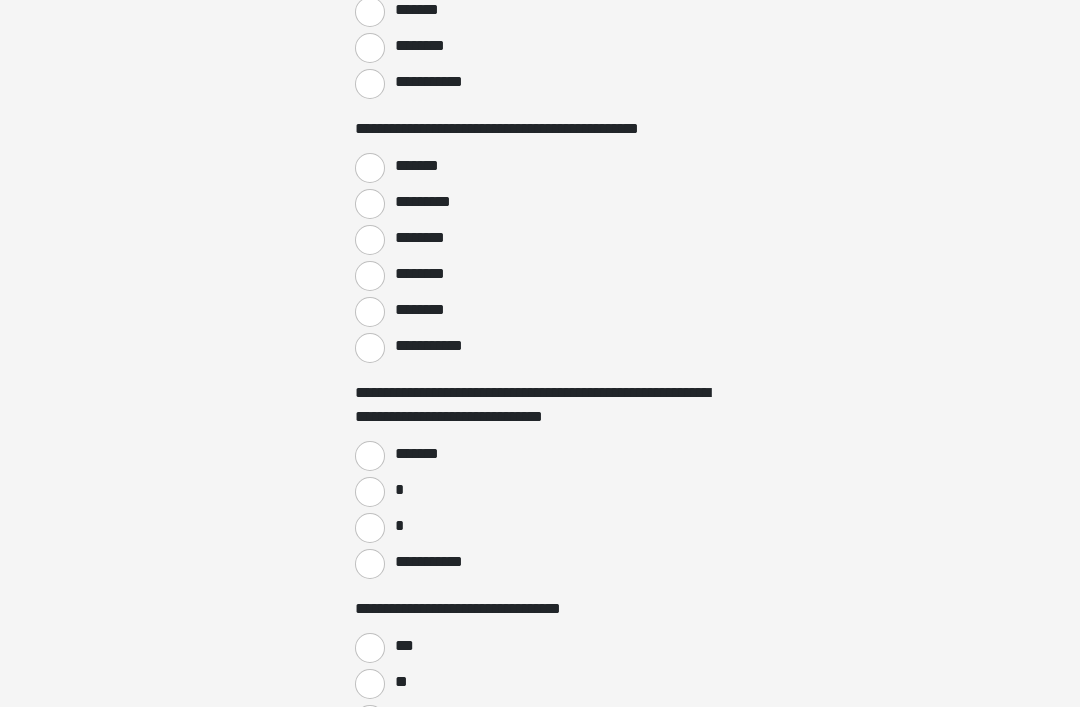 scroll, scrollTop: 815, scrollLeft: 0, axis: vertical 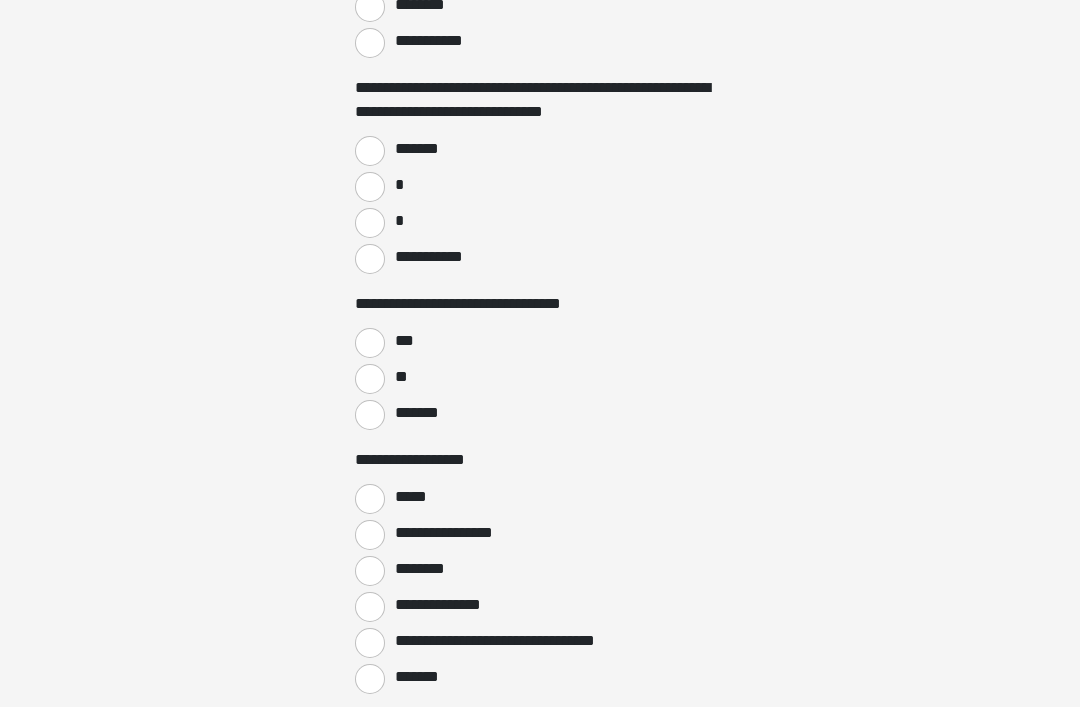 click on "*" at bounding box center (370, 187) 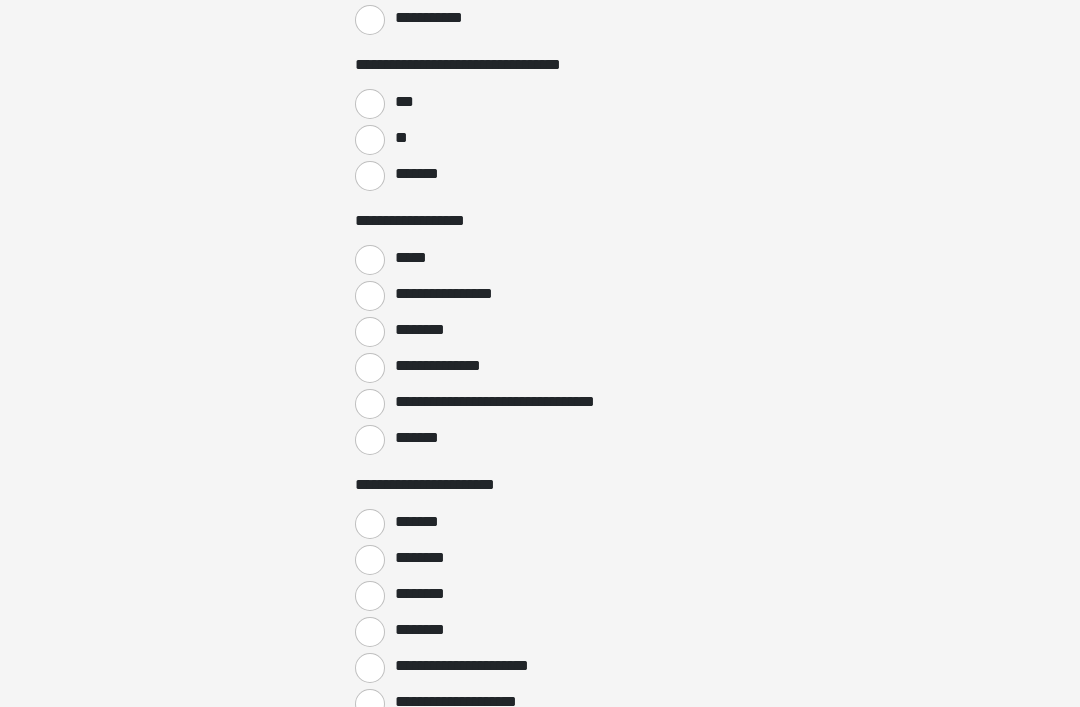 scroll, scrollTop: 1360, scrollLeft: 0, axis: vertical 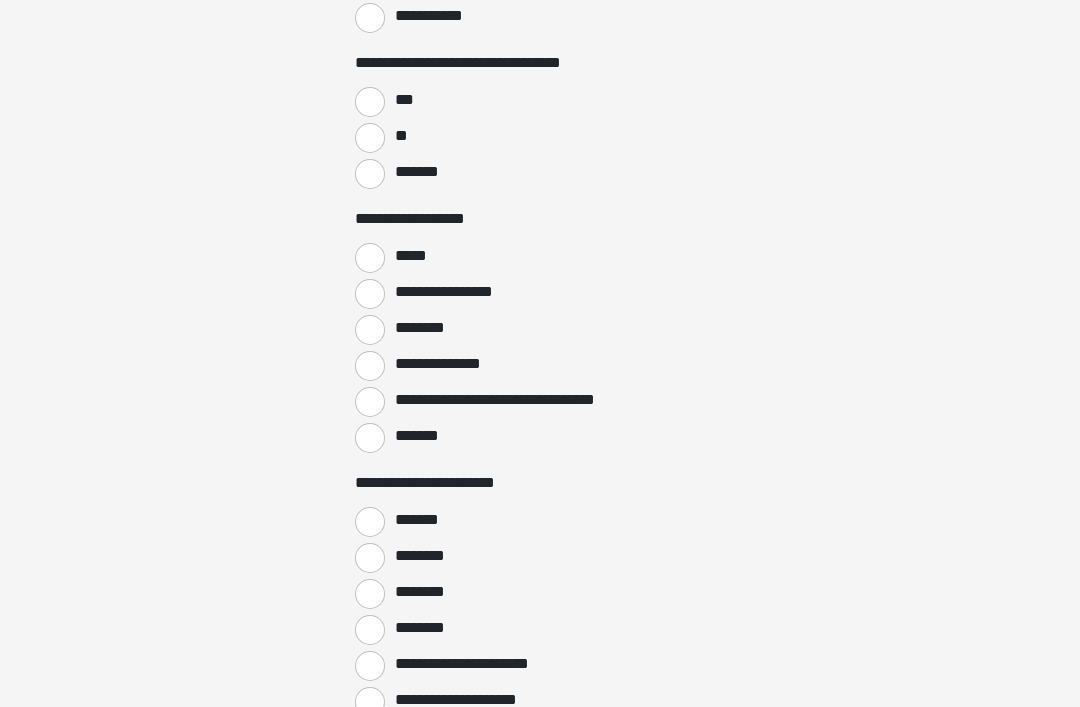 click on "***" at bounding box center (370, 103) 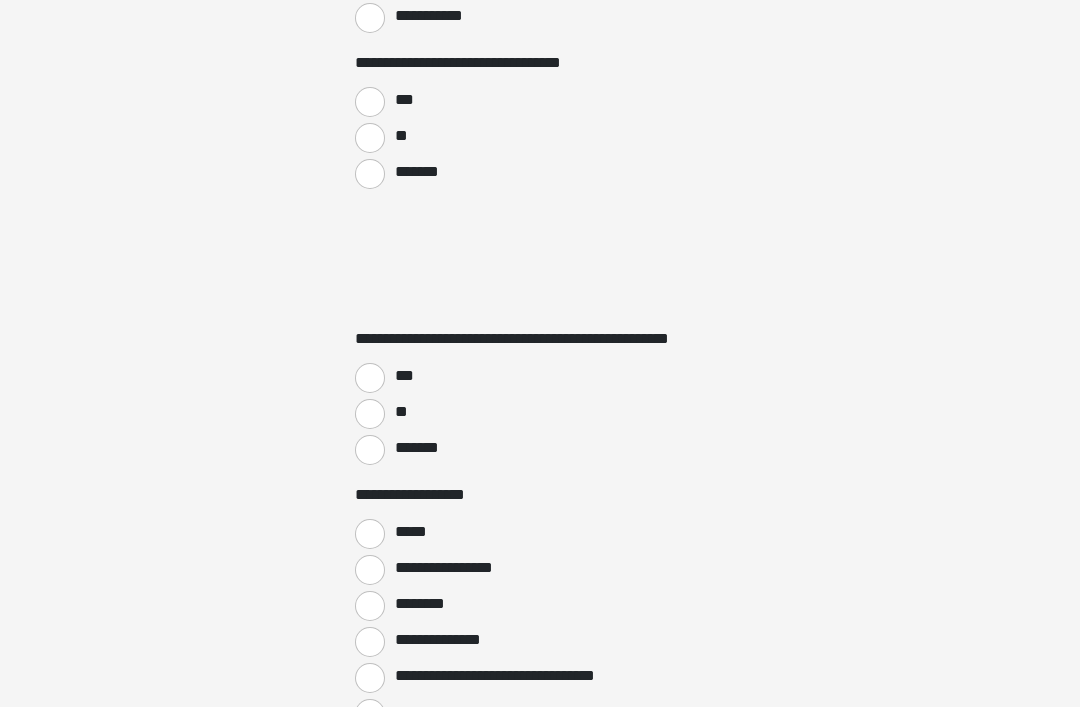 scroll, scrollTop: 1361, scrollLeft: 0, axis: vertical 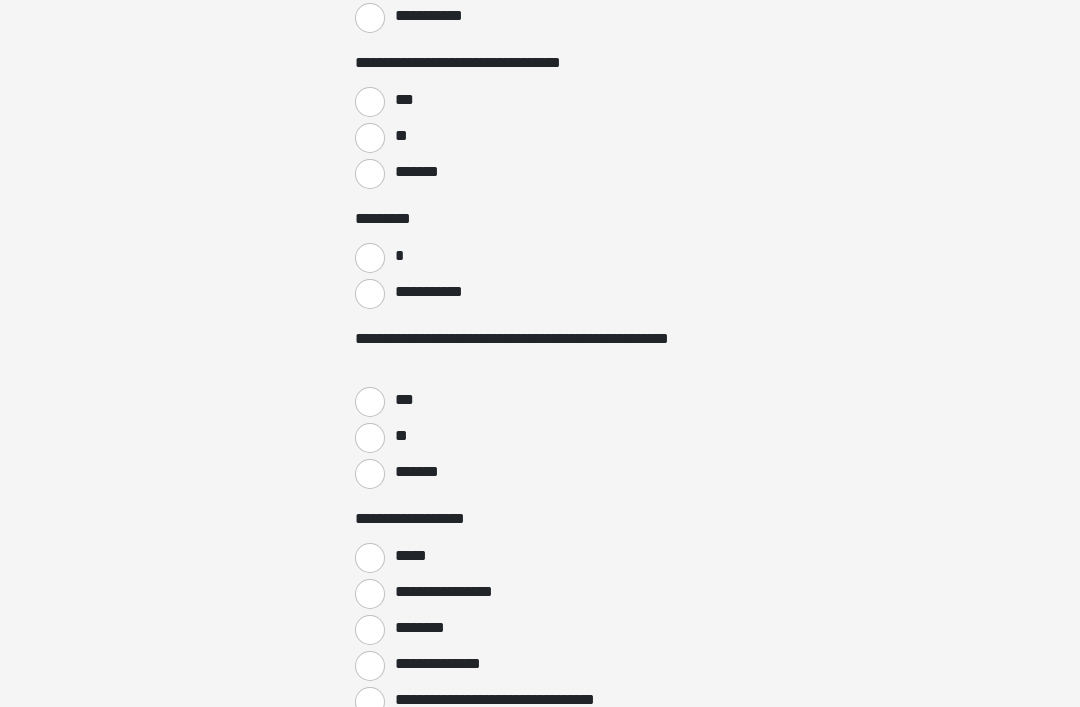 click on "*" at bounding box center (370, 258) 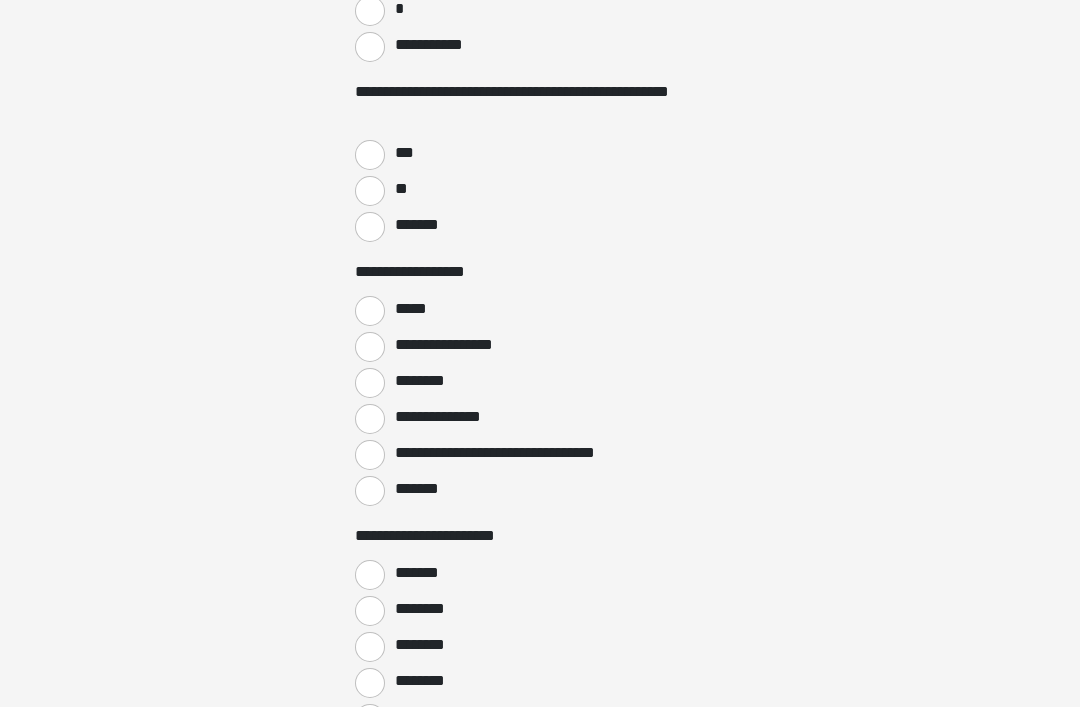 scroll, scrollTop: 1609, scrollLeft: 0, axis: vertical 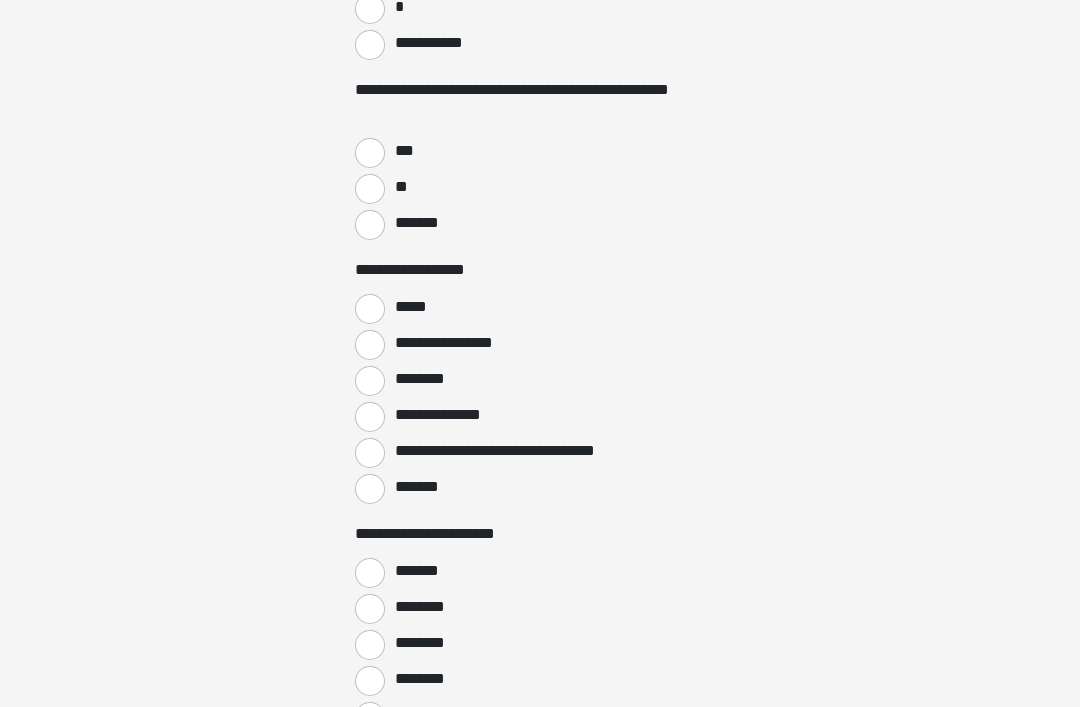 click on "*******" at bounding box center (370, 226) 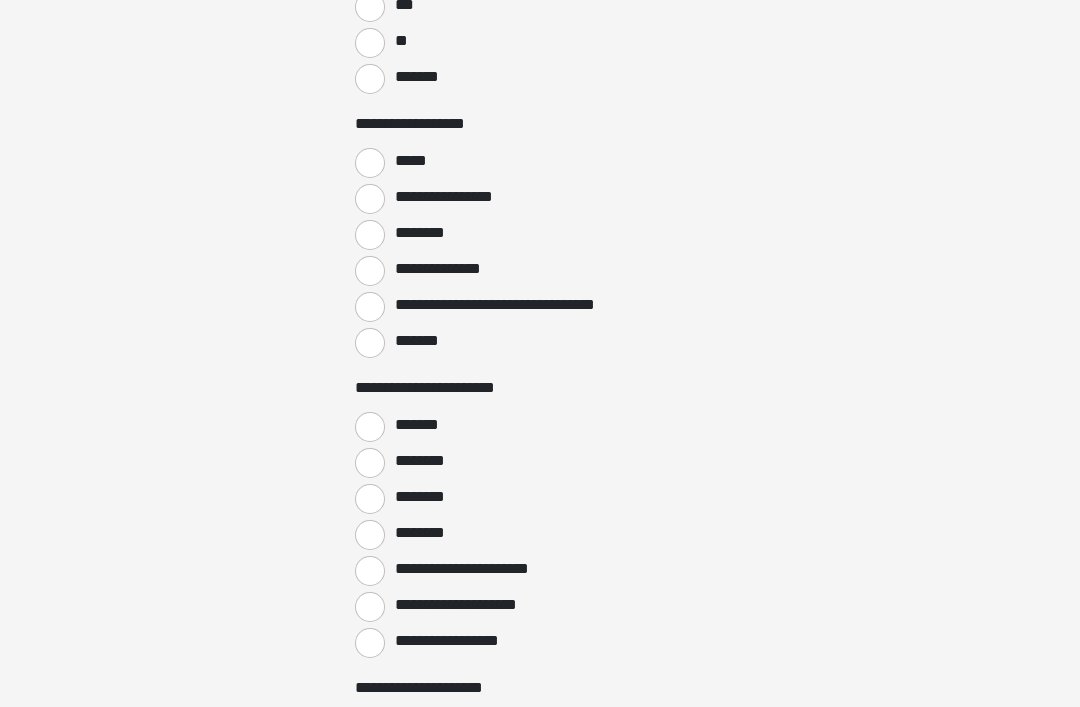 scroll, scrollTop: 1756, scrollLeft: 0, axis: vertical 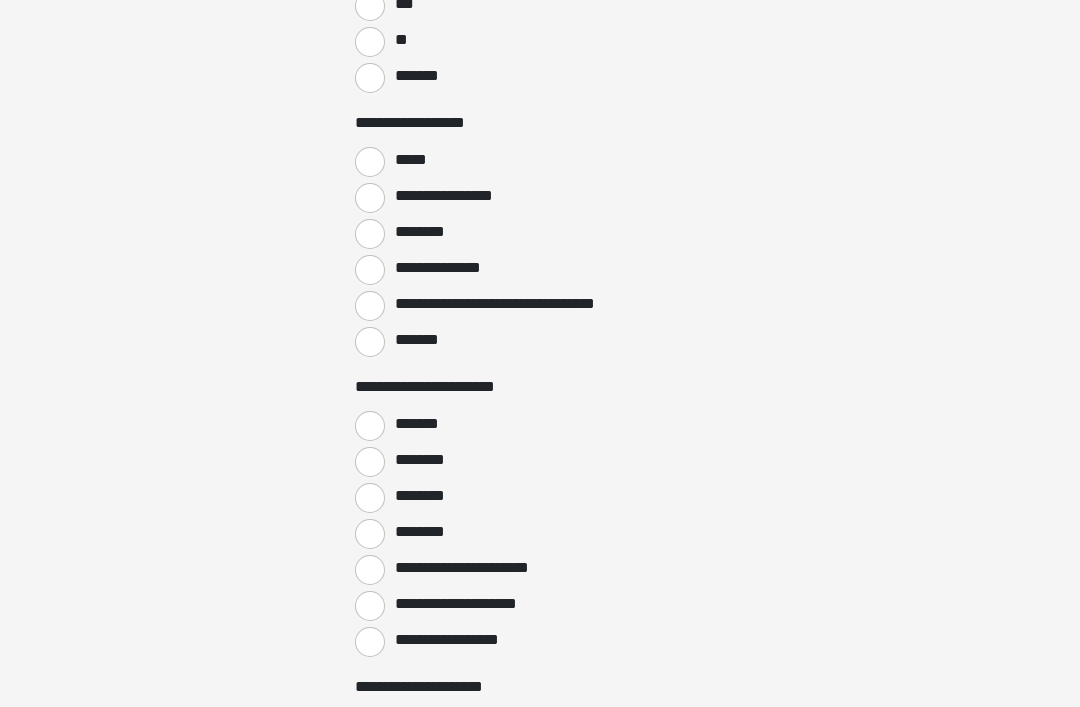 click on "**********" at bounding box center (540, 197) 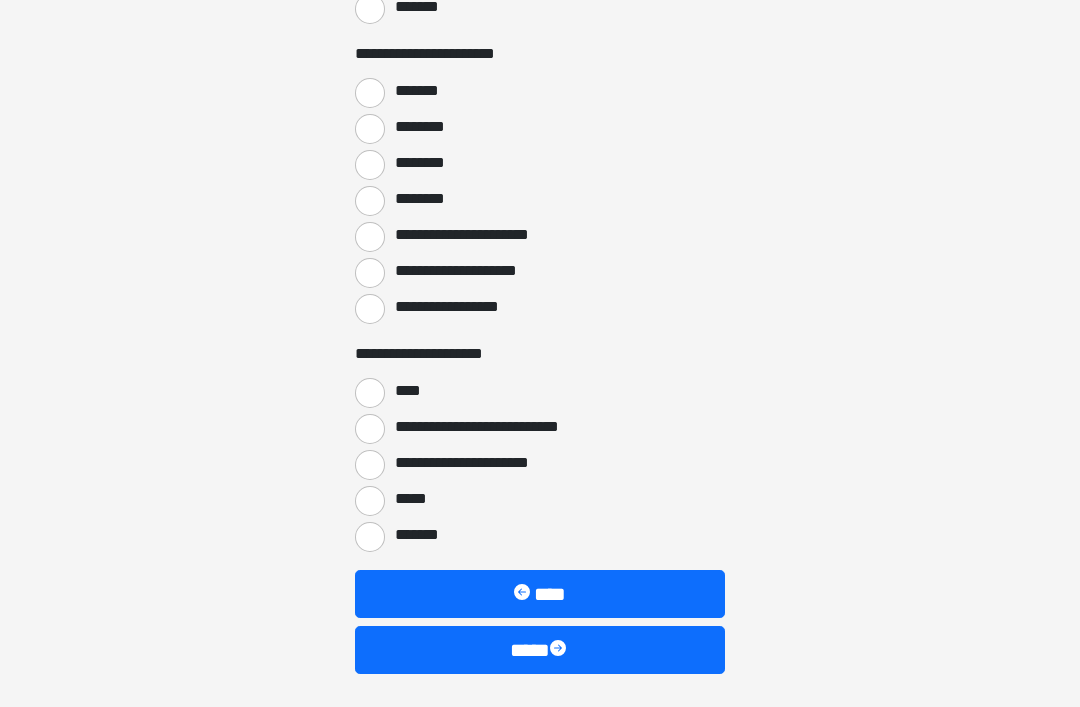 scroll, scrollTop: 2096, scrollLeft: 0, axis: vertical 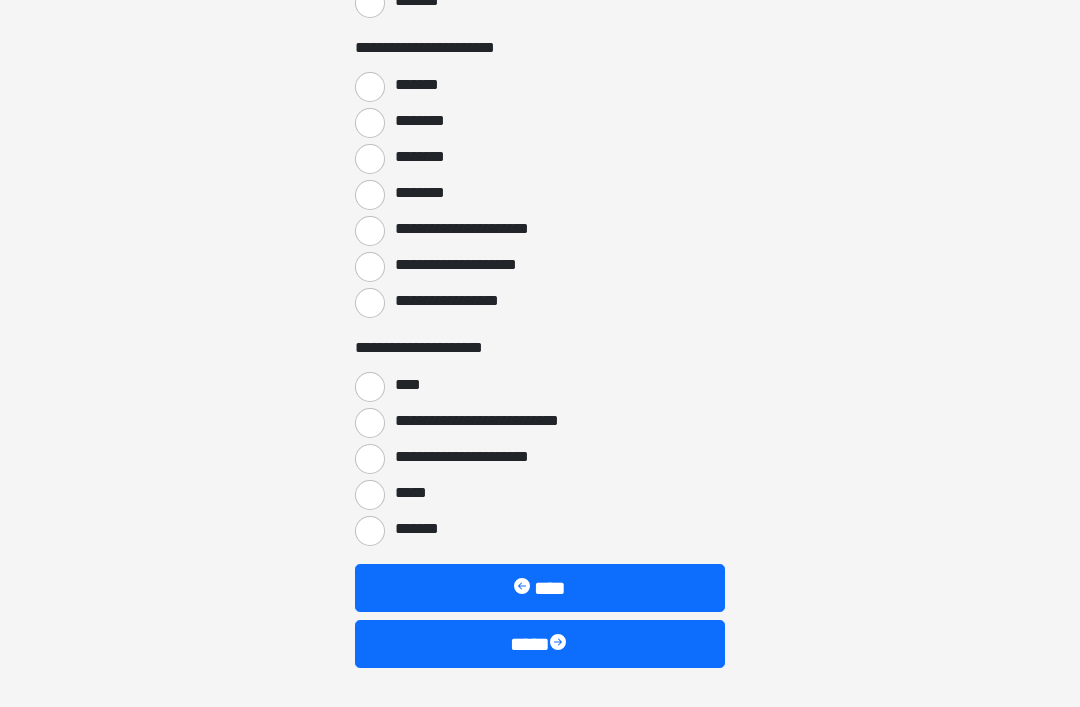 click on "**********" at bounding box center (370, 303) 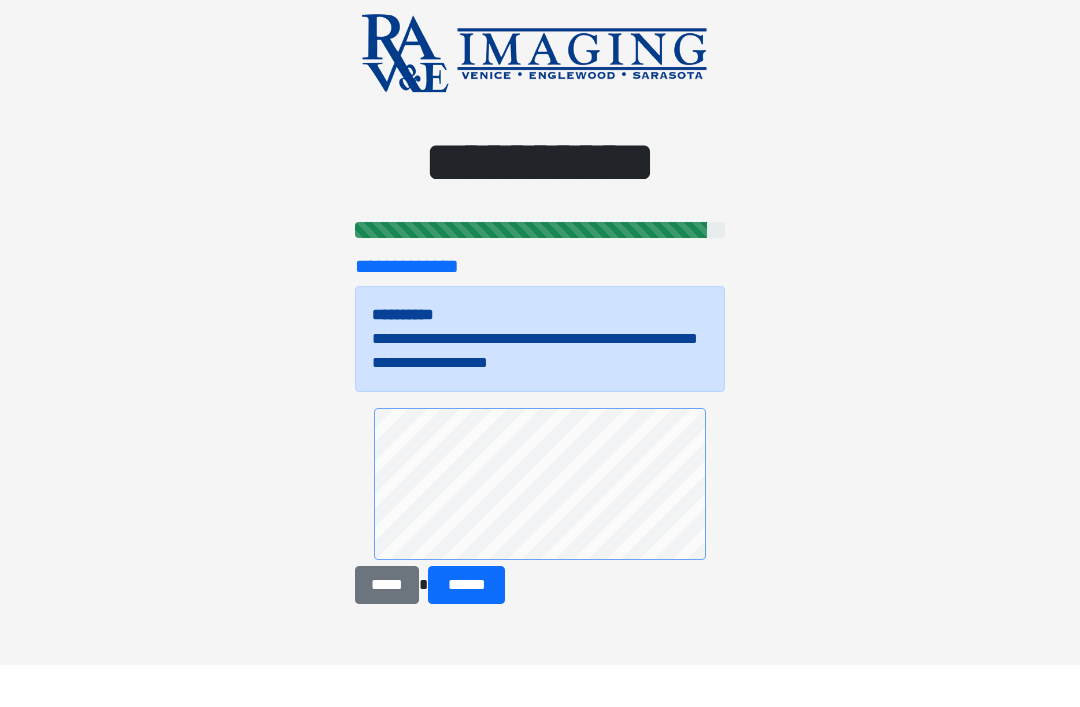 scroll, scrollTop: 42, scrollLeft: 0, axis: vertical 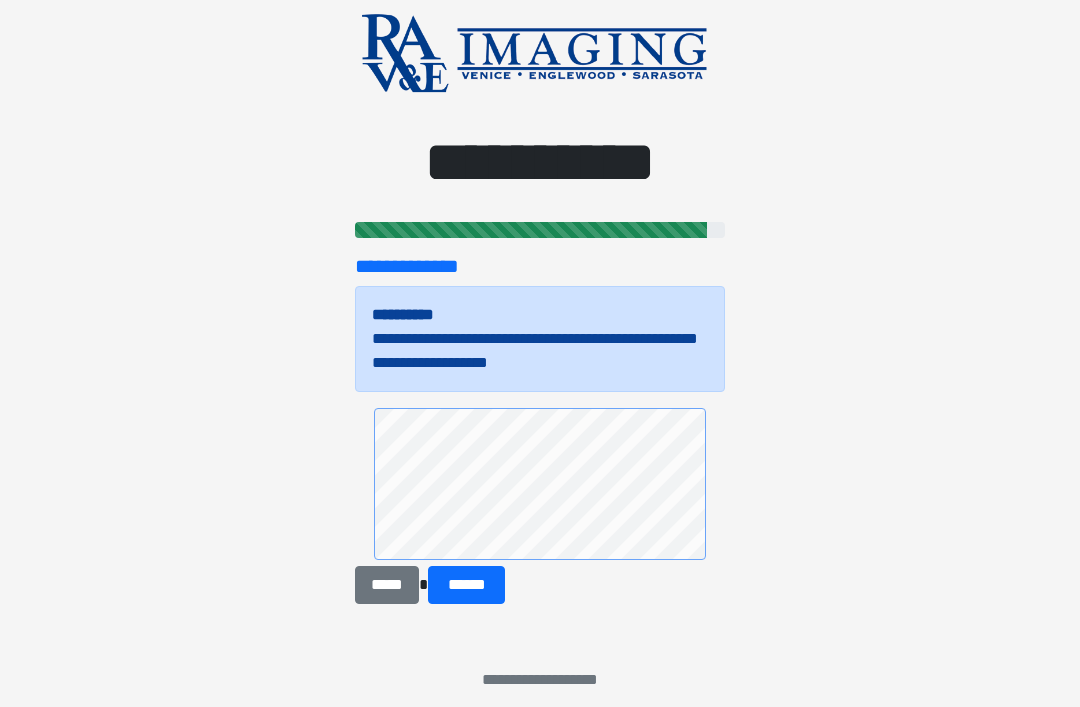 click on "*****" at bounding box center [387, 585] 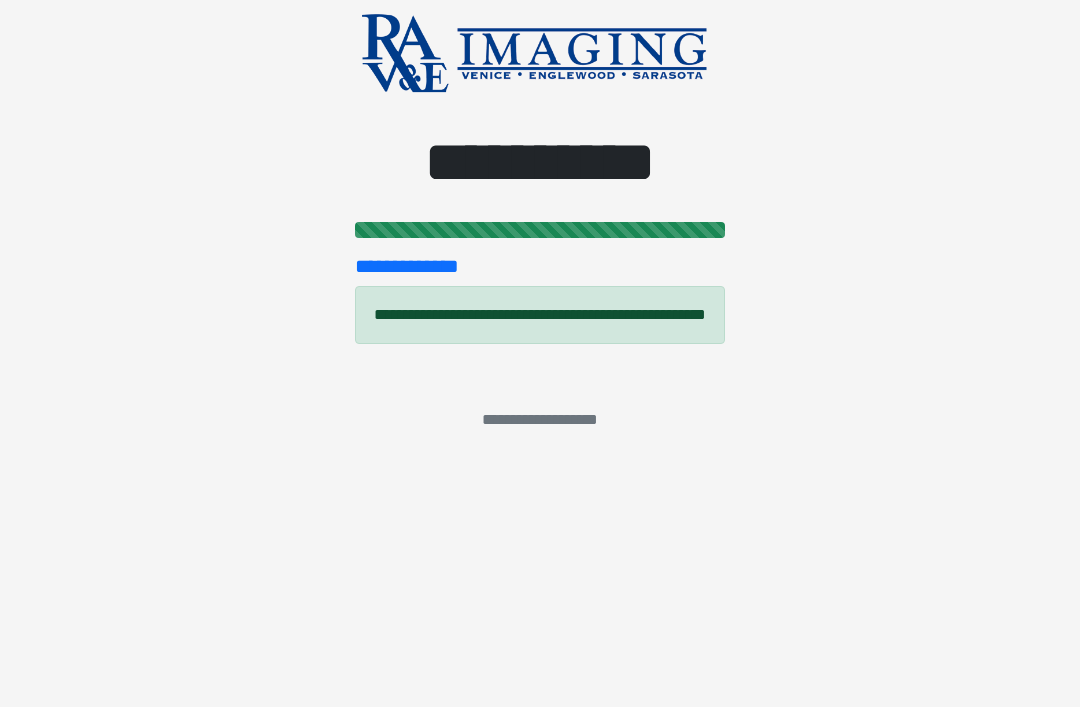 scroll, scrollTop: 0, scrollLeft: 0, axis: both 